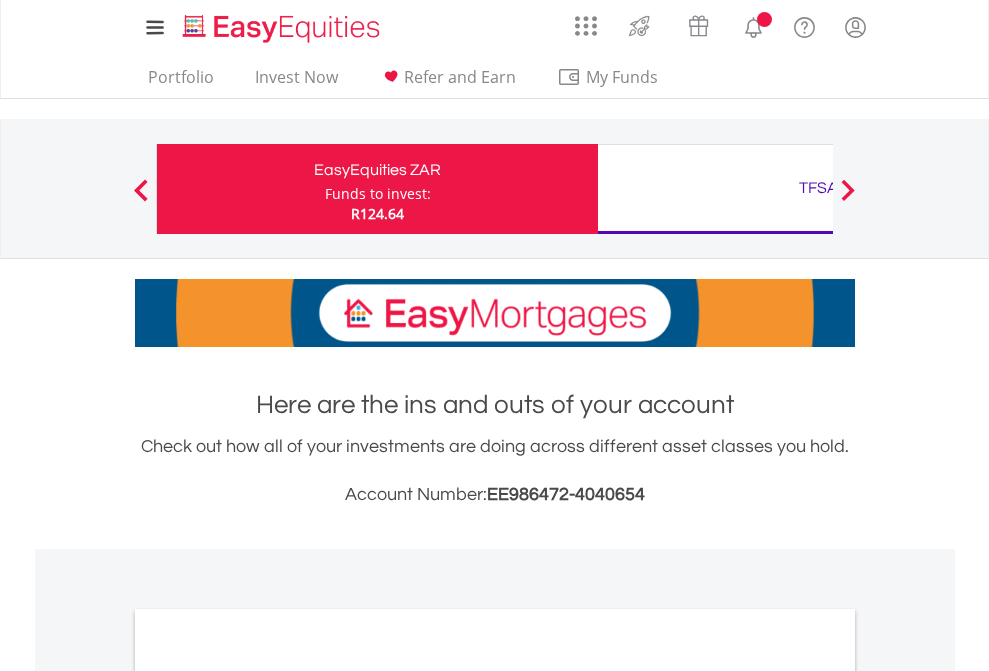 scroll, scrollTop: 0, scrollLeft: 0, axis: both 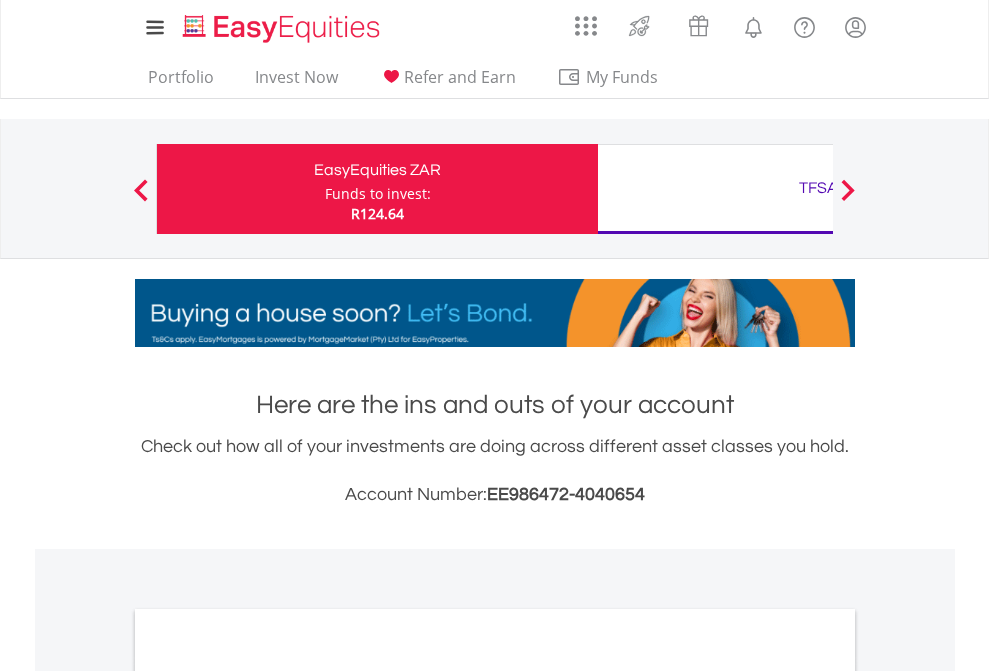 click on "Funds to invest:" at bounding box center (378, 194) 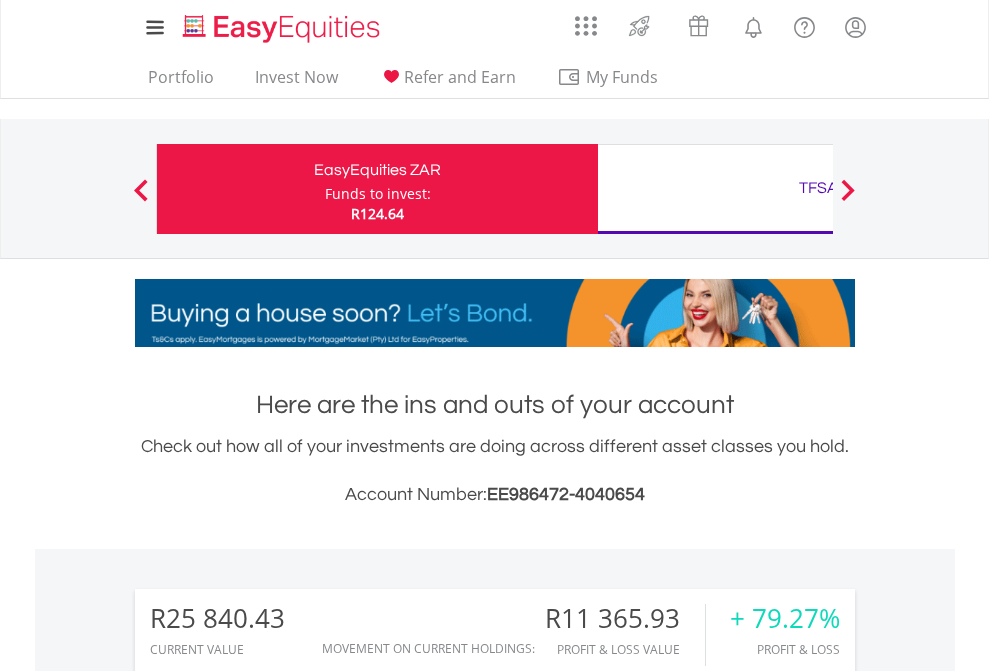 scroll, scrollTop: 999808, scrollLeft: 999687, axis: both 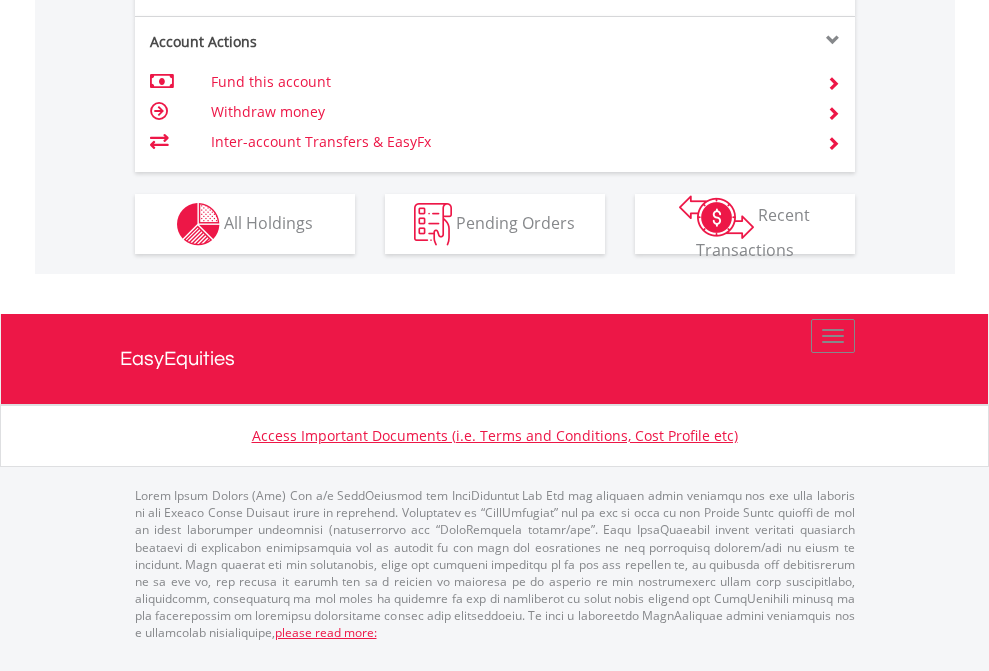 click on "Investment types" at bounding box center [706, -337] 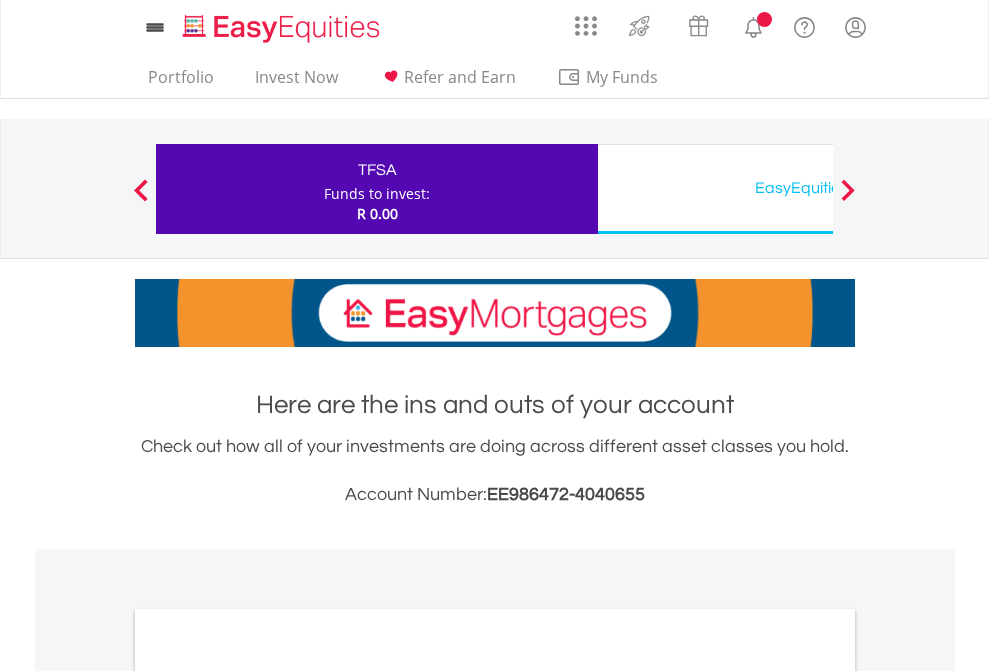 scroll, scrollTop: 0, scrollLeft: 0, axis: both 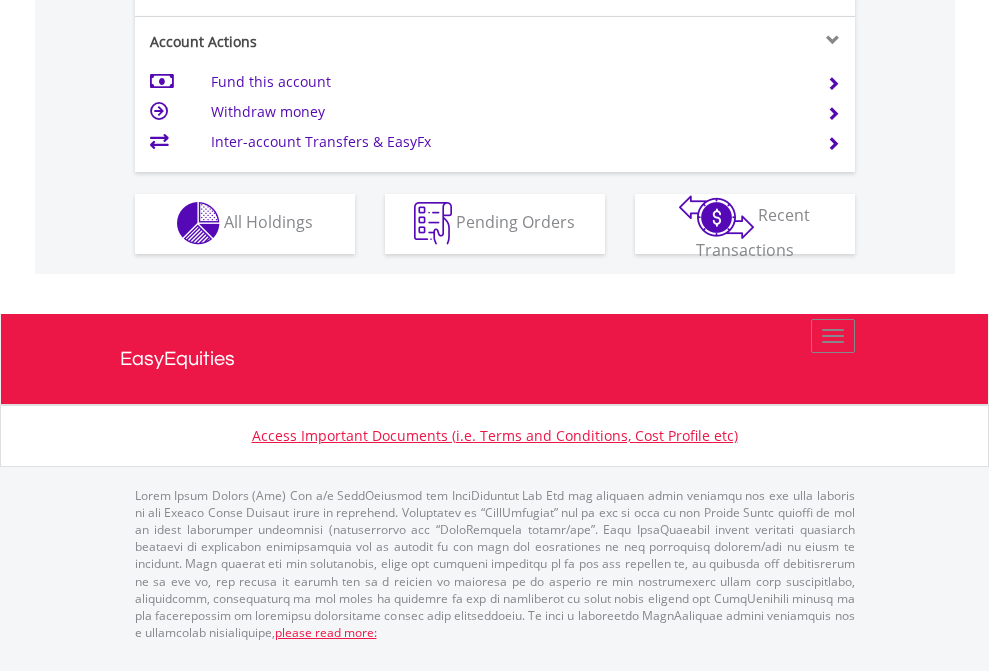 click on "Investment types" at bounding box center [706, -353] 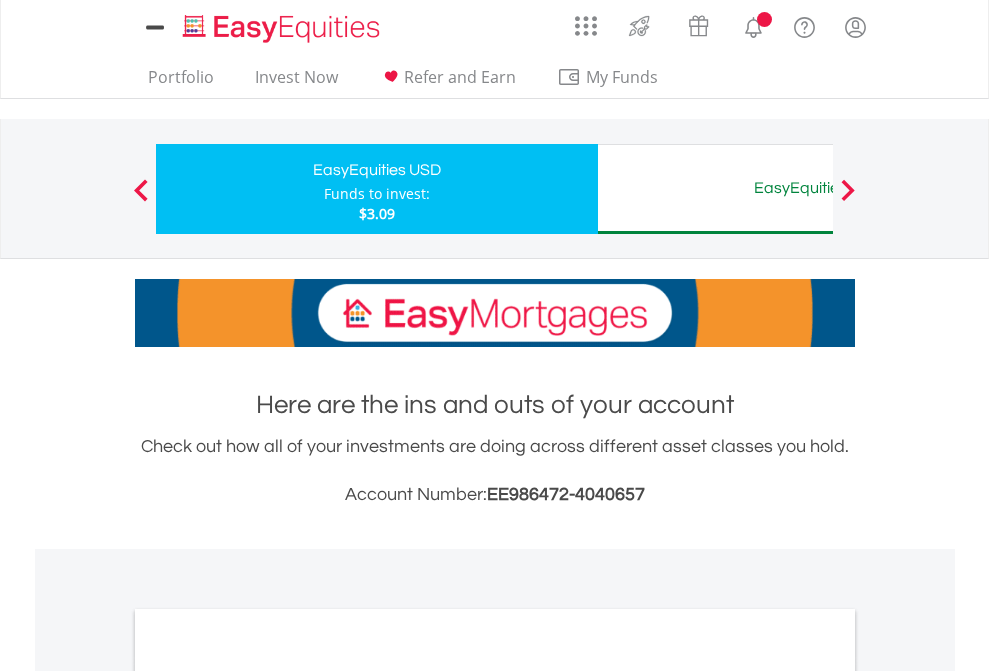 scroll, scrollTop: 0, scrollLeft: 0, axis: both 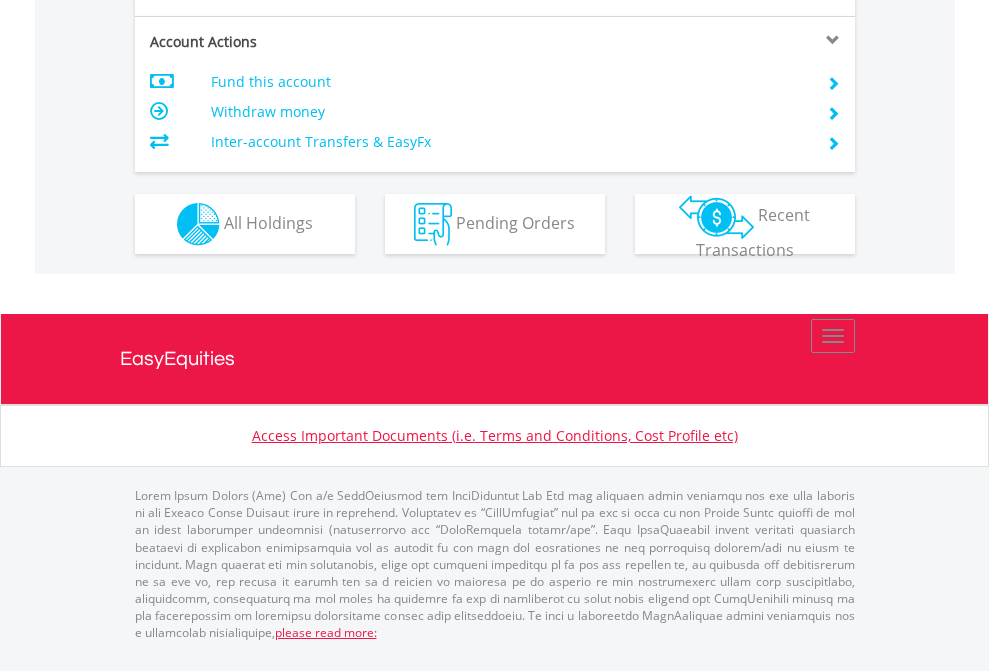 click on "Investment types" at bounding box center (706, -337) 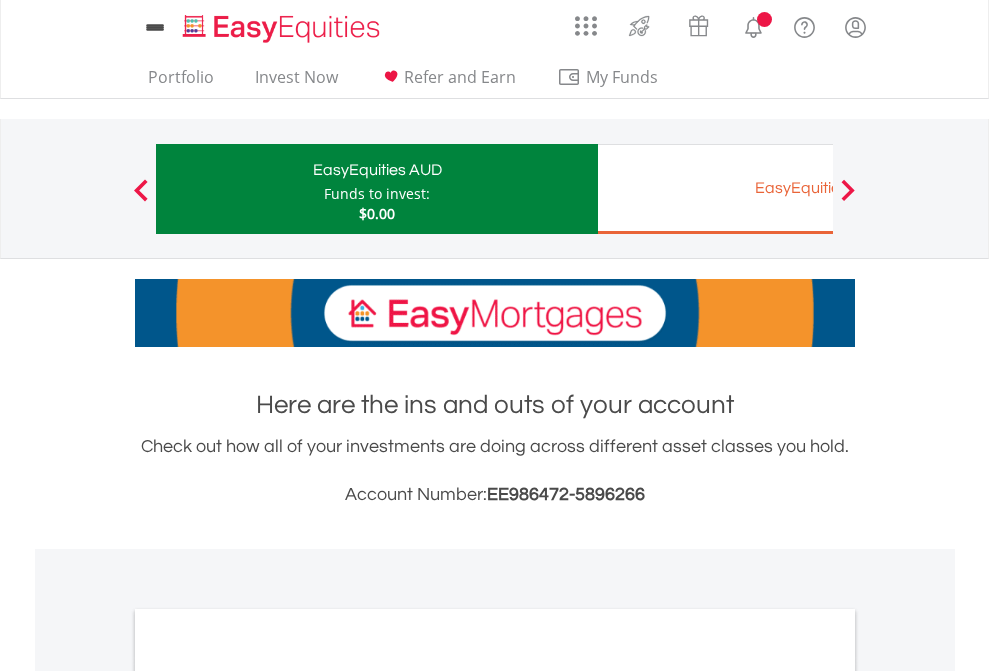 scroll, scrollTop: 0, scrollLeft: 0, axis: both 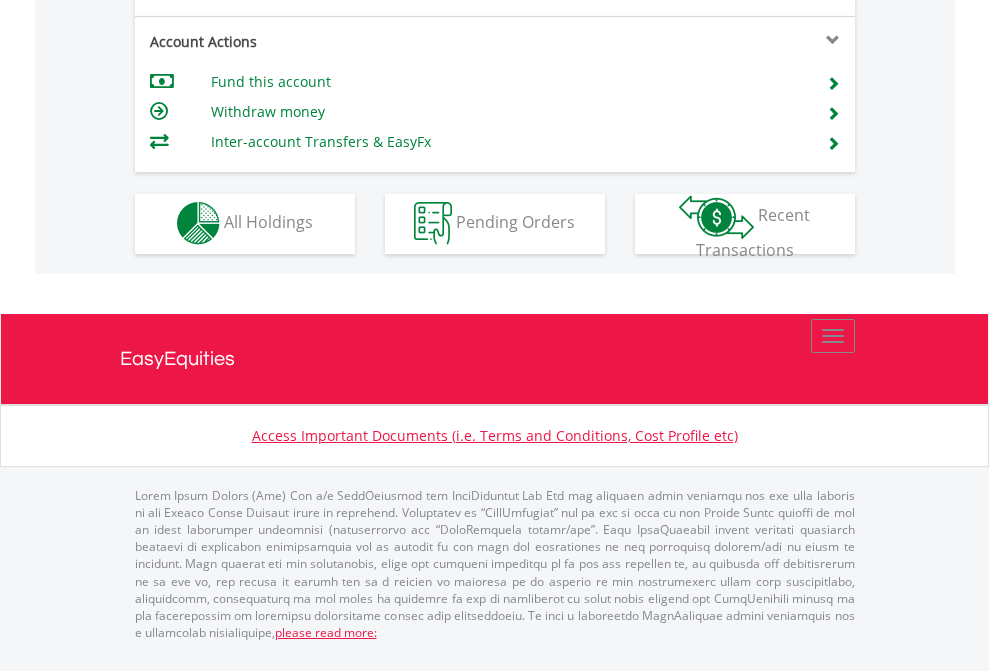 click on "Investment types" at bounding box center [706, -353] 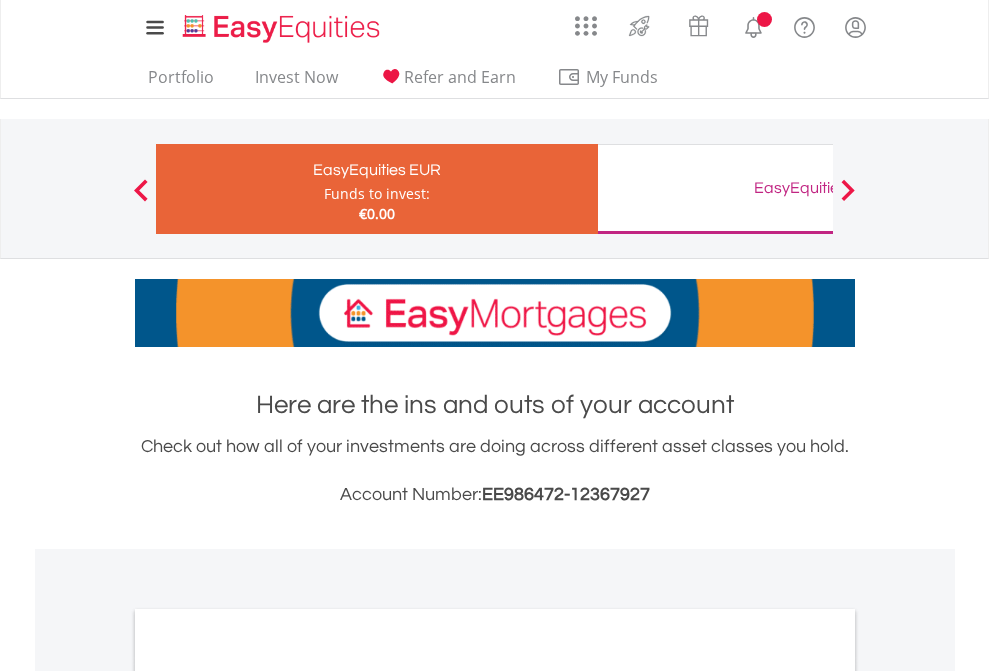 scroll, scrollTop: 0, scrollLeft: 0, axis: both 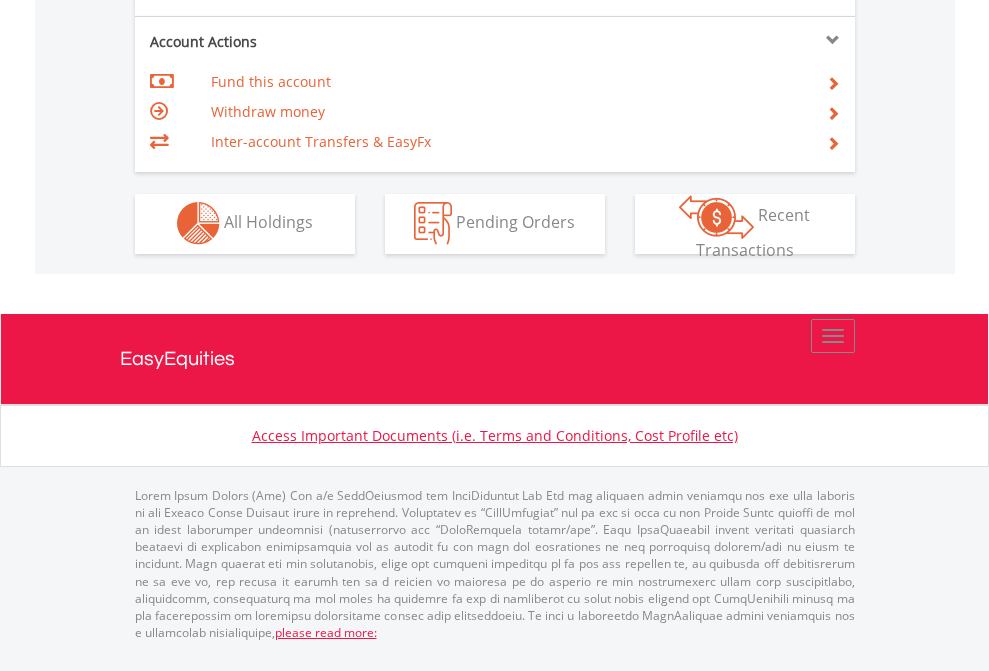 click on "Investment types" at bounding box center [706, -353] 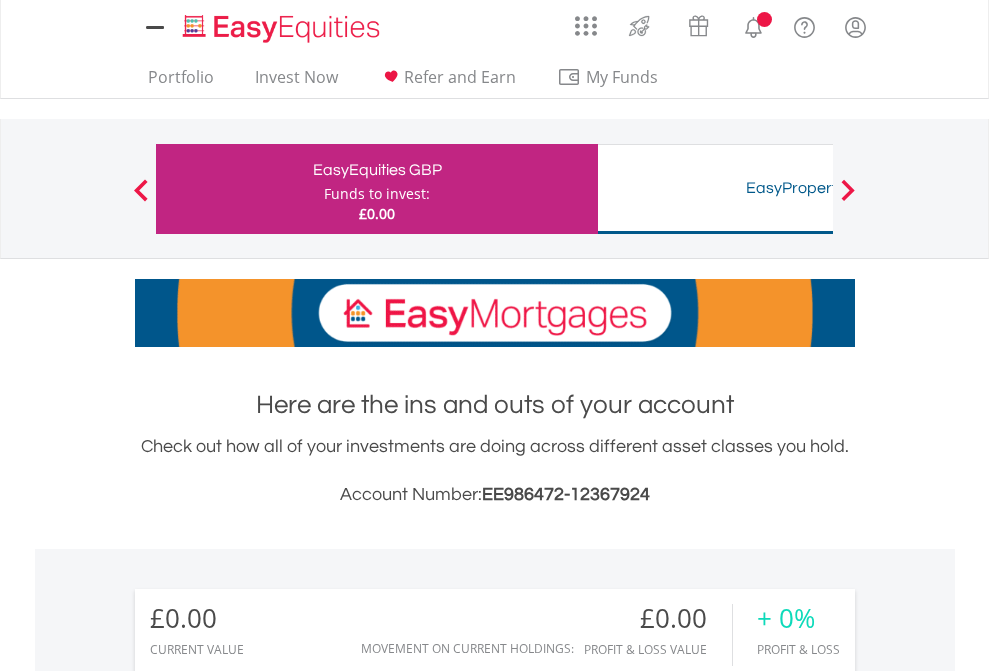 scroll, scrollTop: 0, scrollLeft: 0, axis: both 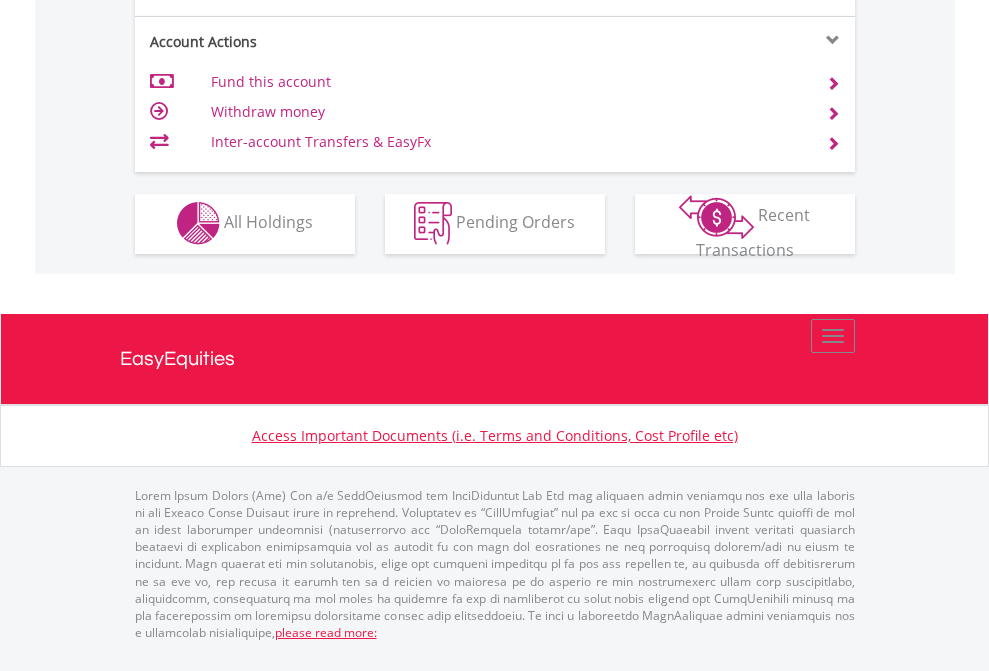 click on "Investment types" at bounding box center (706, -353) 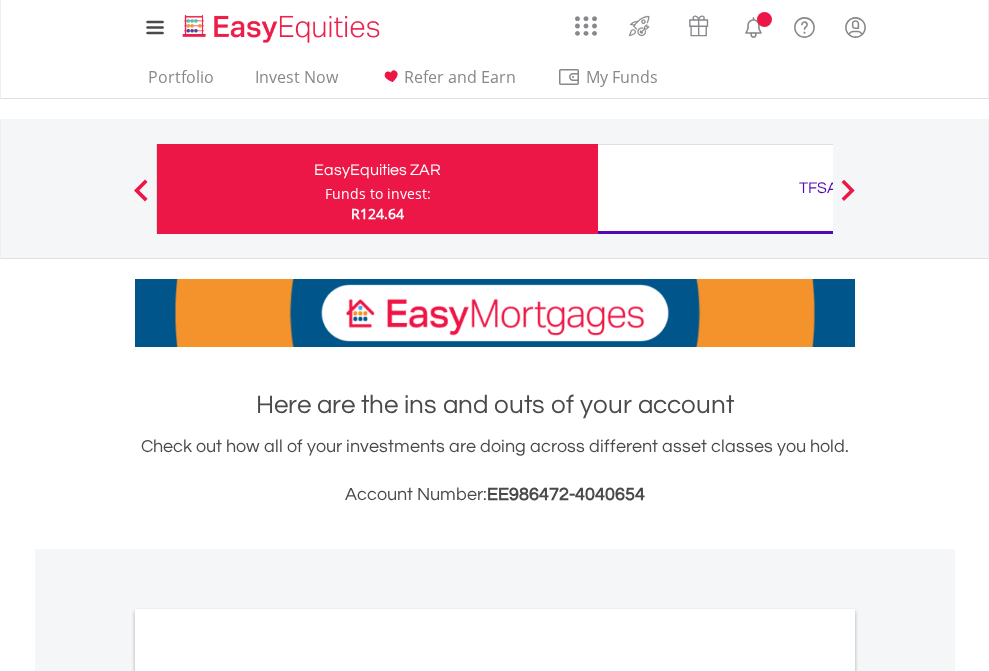 scroll, scrollTop: 0, scrollLeft: 0, axis: both 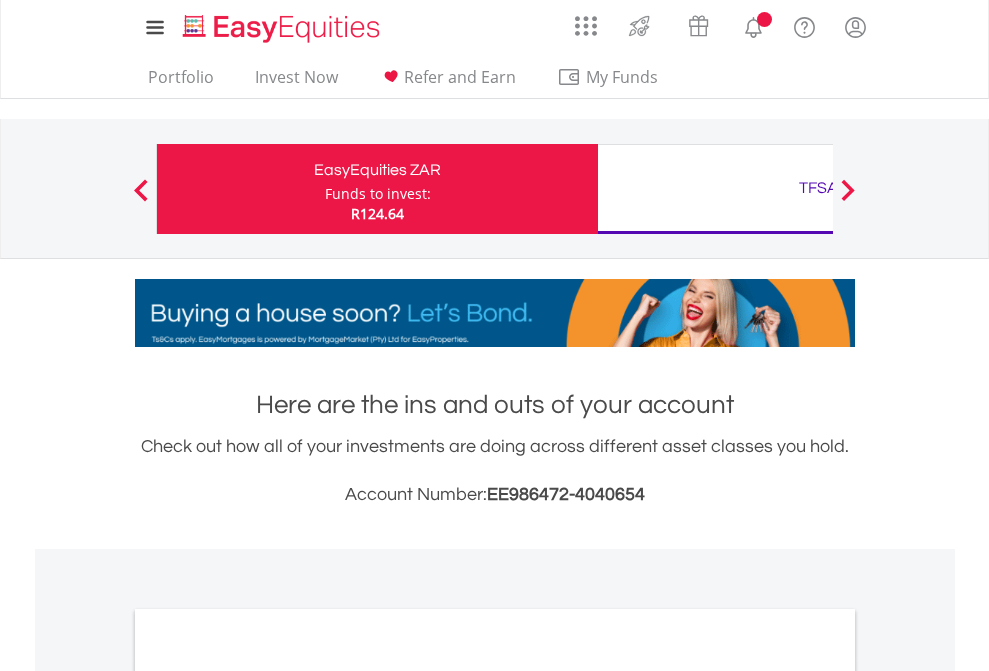 click on "All Holdings" at bounding box center [268, 1096] 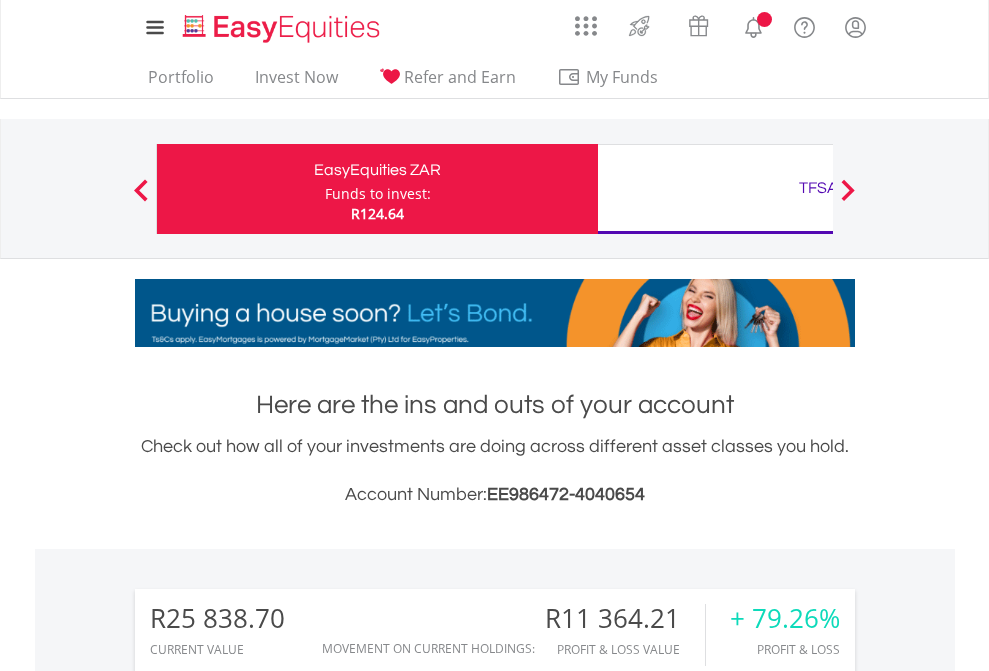 scroll, scrollTop: 1202, scrollLeft: 0, axis: vertical 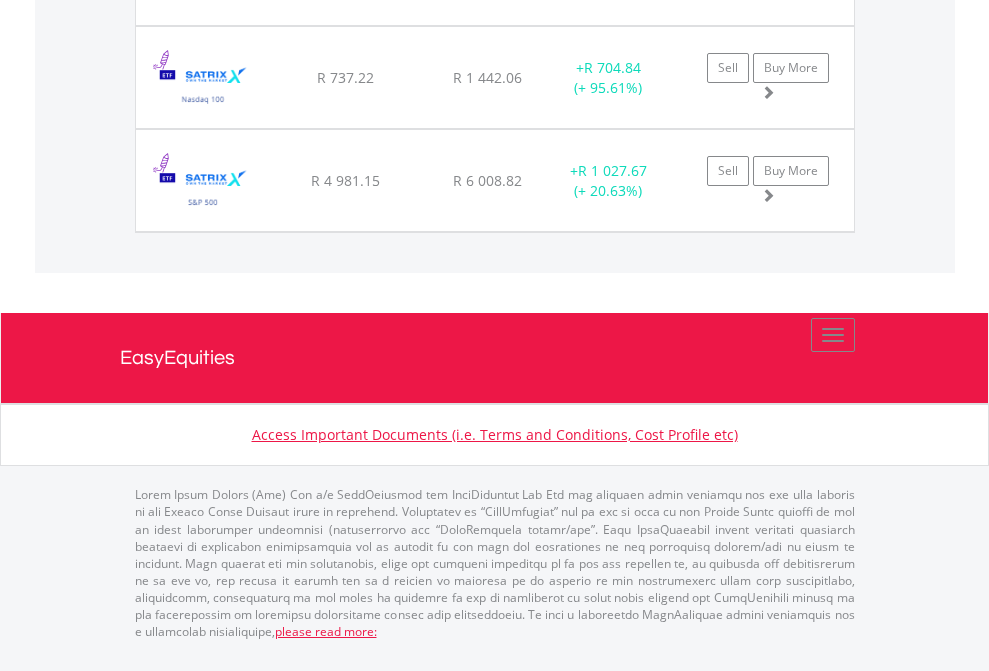 click on "TFSA" at bounding box center [818, -2014] 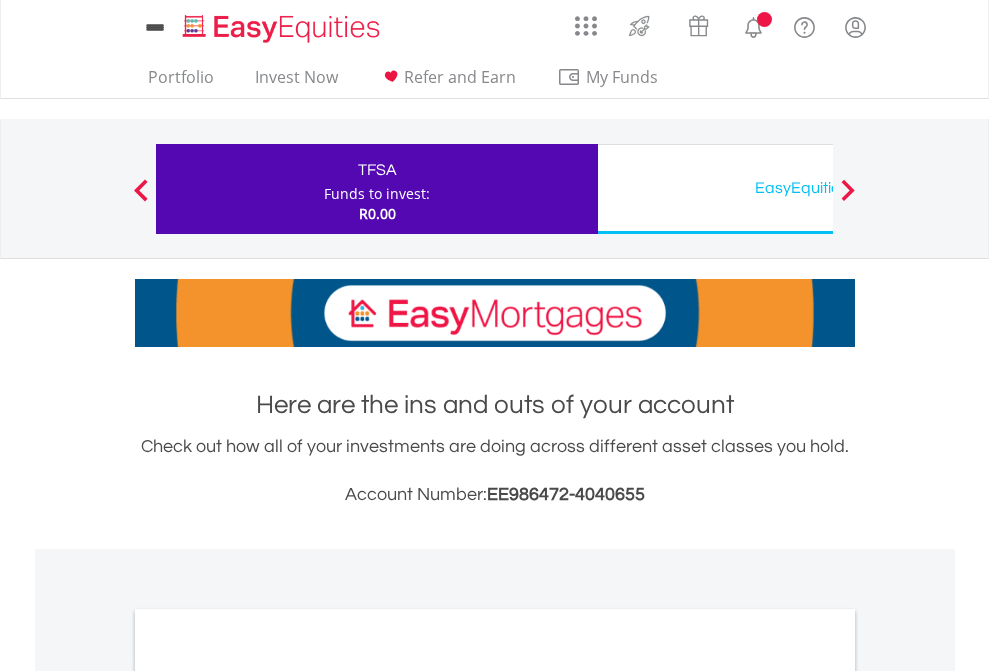 scroll, scrollTop: 1202, scrollLeft: 0, axis: vertical 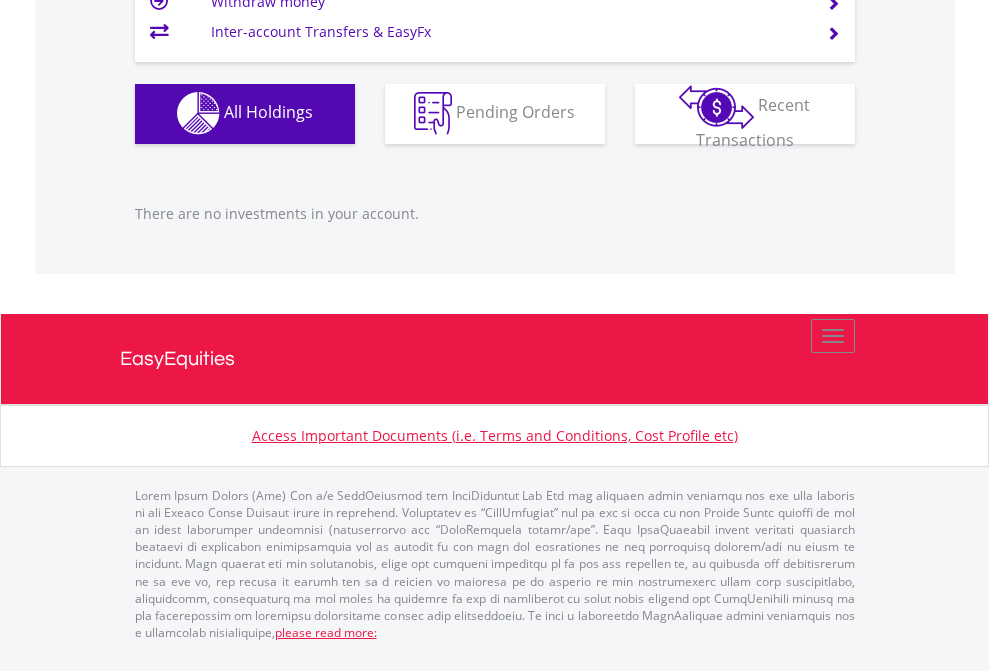 click on "EasyEquities USD" at bounding box center [818, -1142] 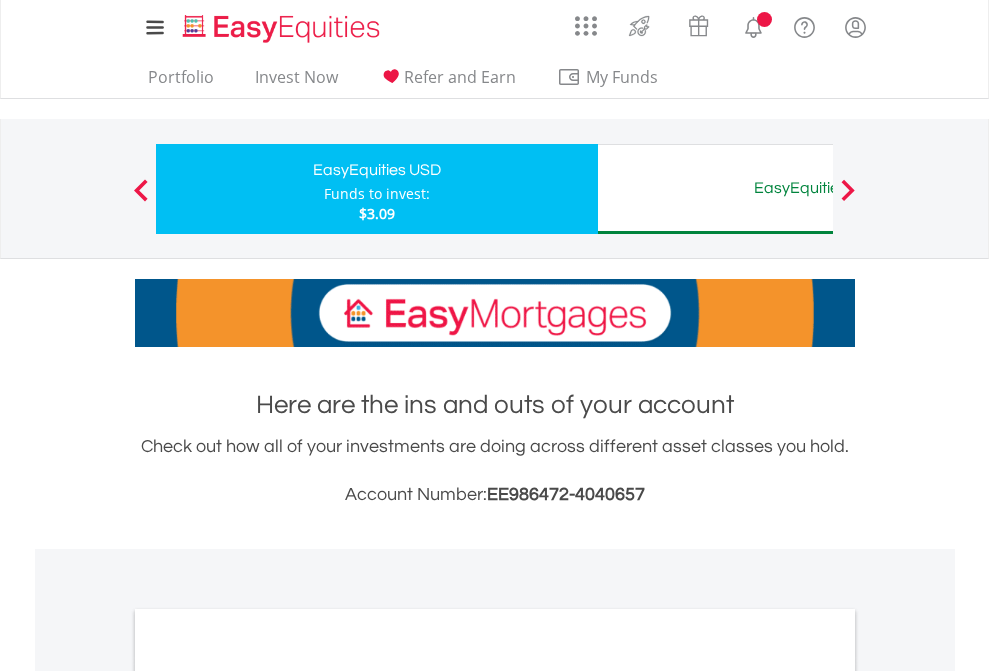 scroll, scrollTop: 1202, scrollLeft: 0, axis: vertical 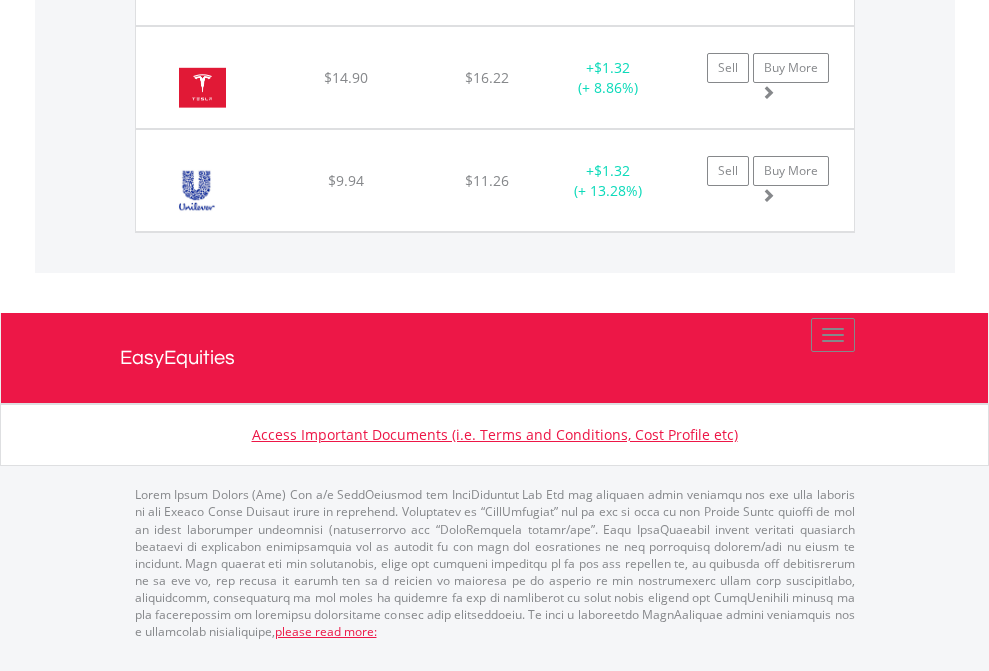 click on "EasyEquities AUD" at bounding box center [818, -1957] 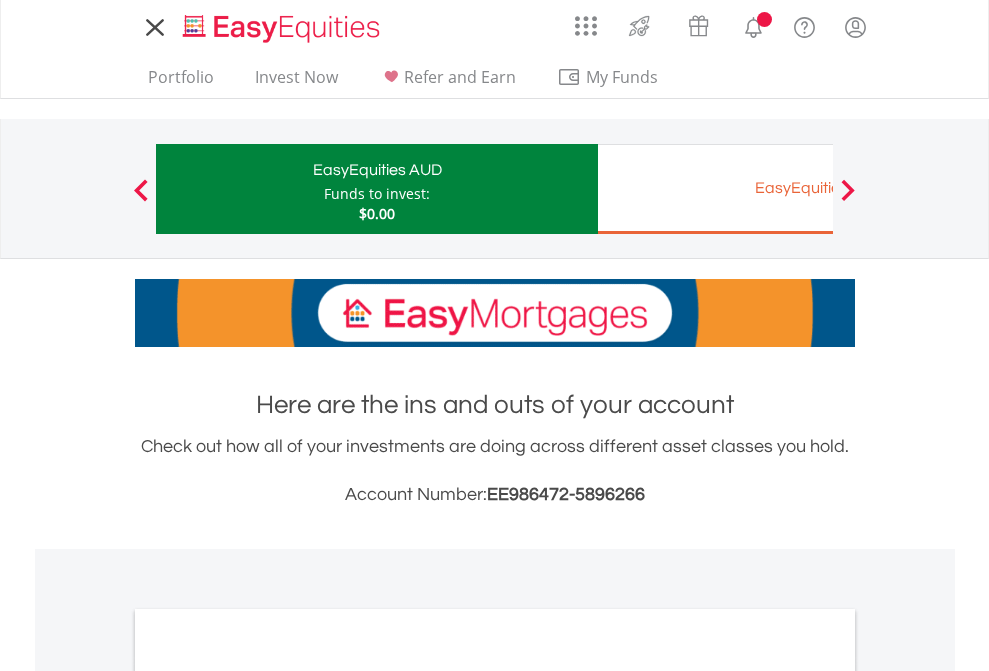 scroll, scrollTop: 0, scrollLeft: 0, axis: both 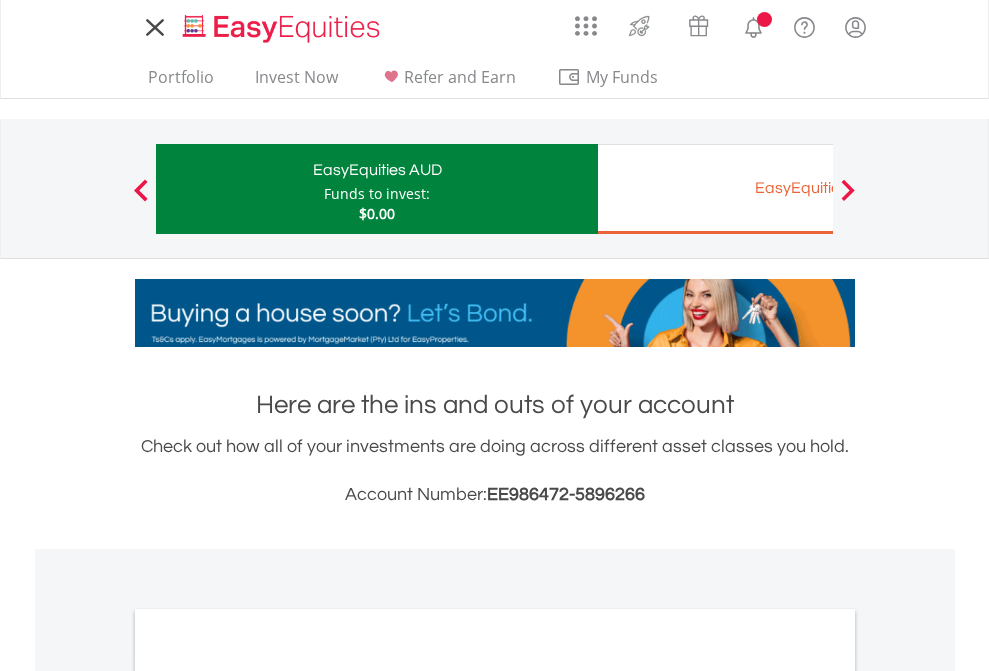 click on "All Holdings" at bounding box center (268, 1096) 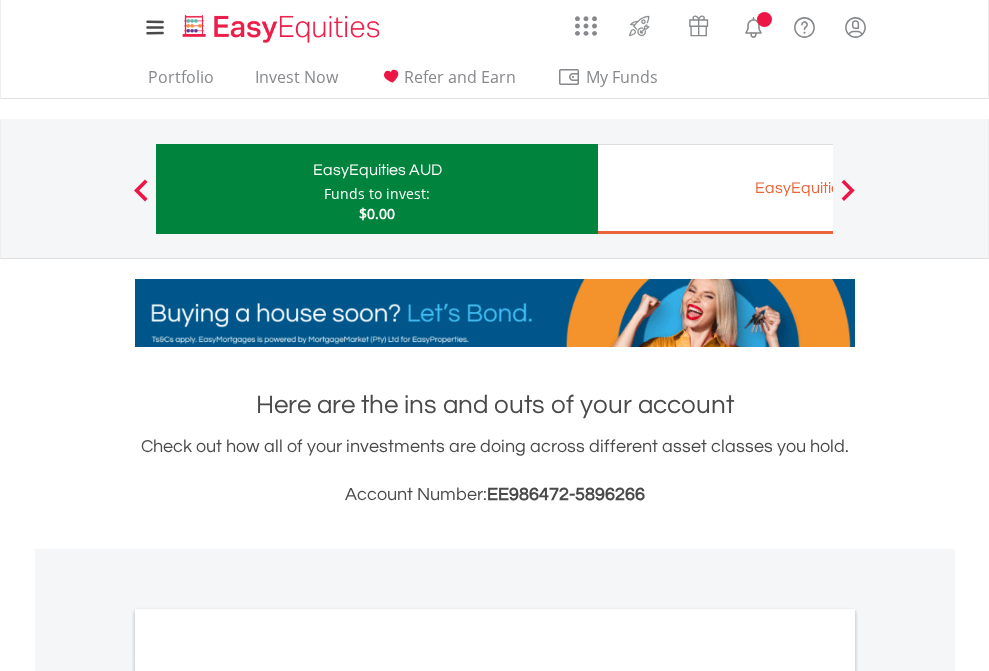 scroll, scrollTop: 1202, scrollLeft: 0, axis: vertical 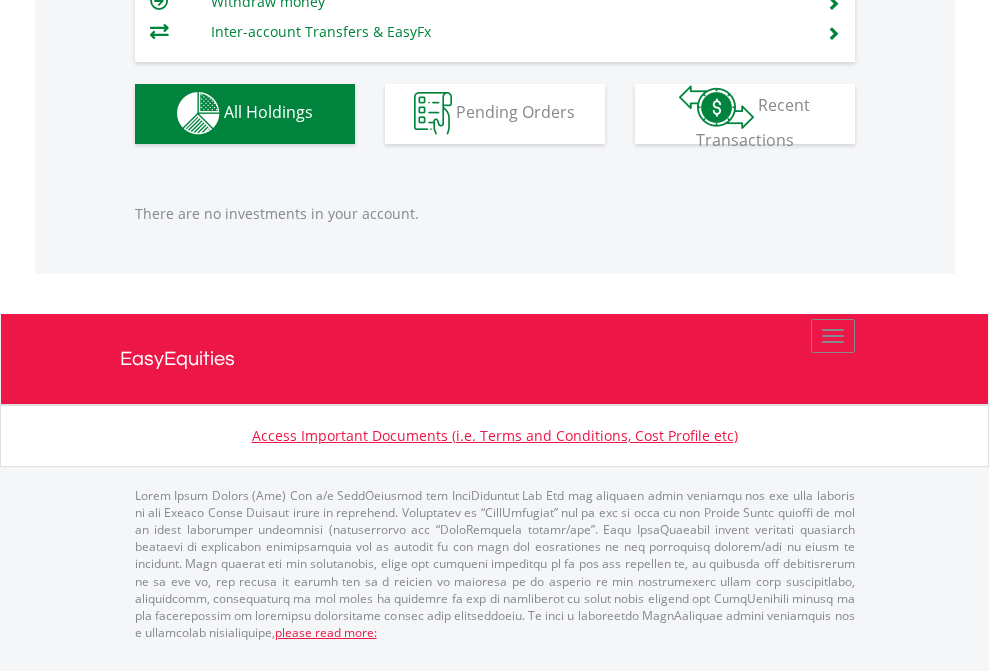click on "EasyEquities EUR" at bounding box center [818, -1142] 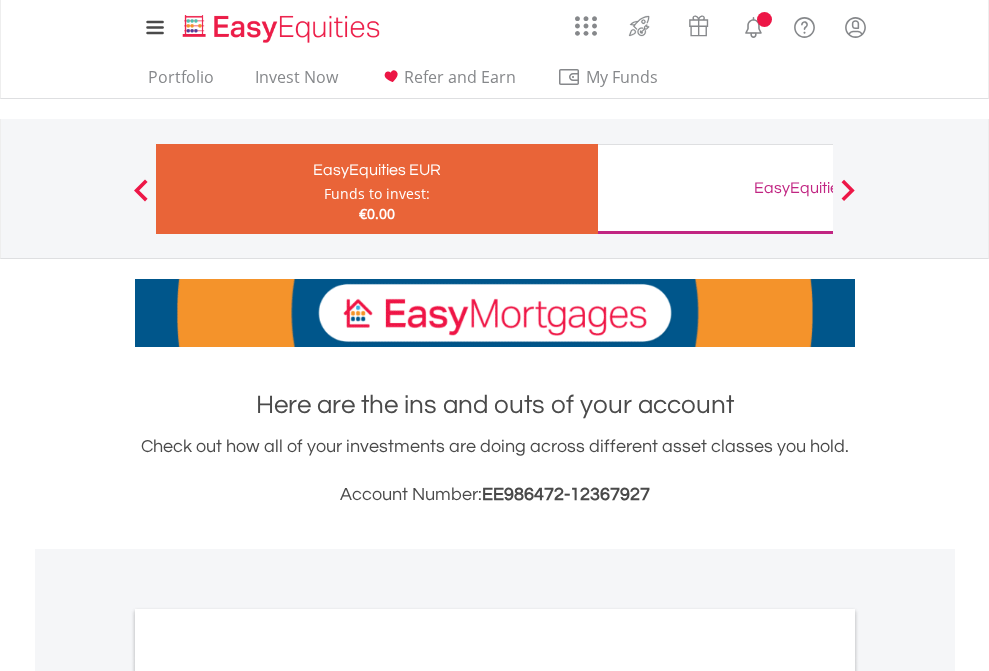 scroll, scrollTop: 0, scrollLeft: 0, axis: both 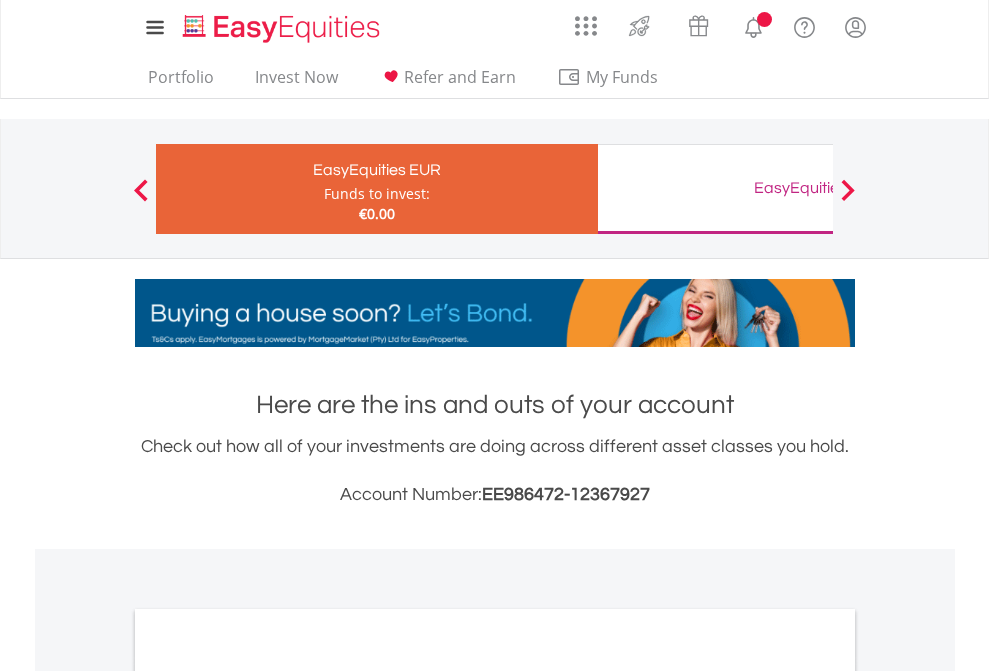 click on "All Holdings" at bounding box center [268, 1096] 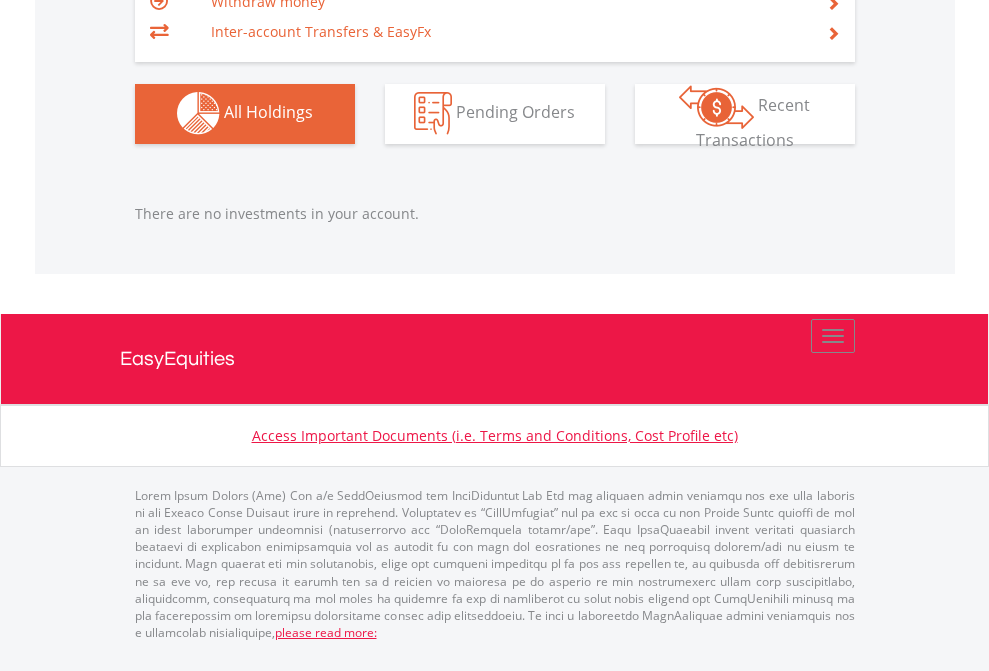 scroll, scrollTop: 1980, scrollLeft: 0, axis: vertical 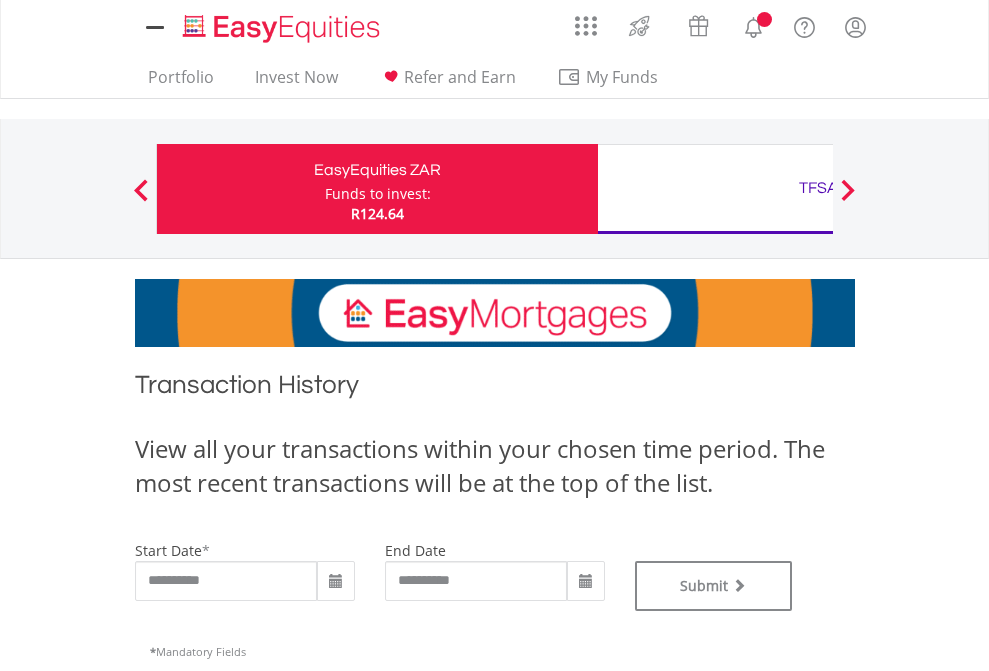 type on "**********" 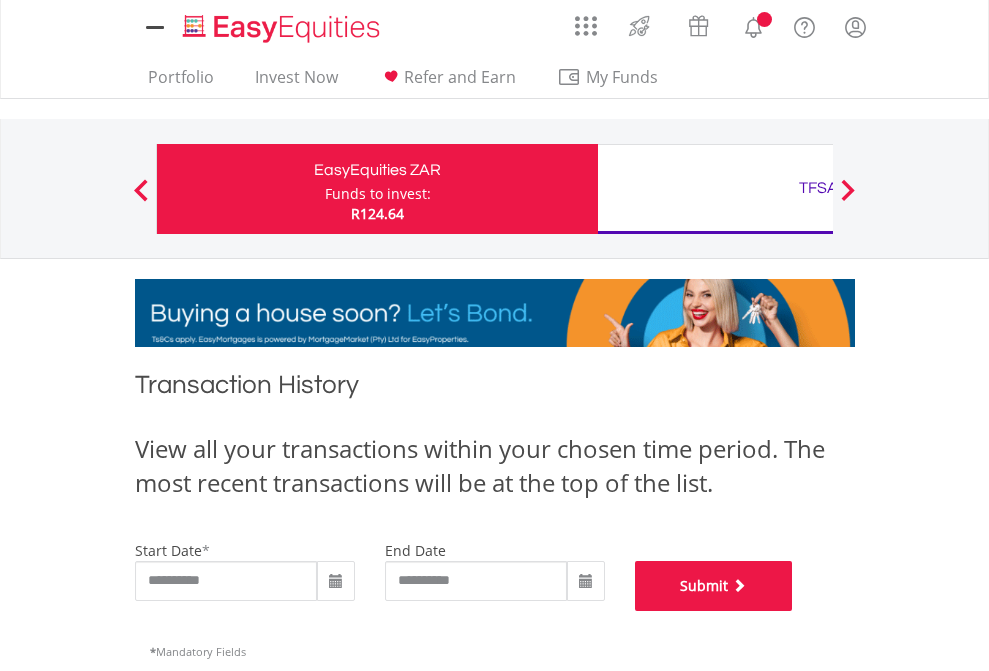 click on "Submit" at bounding box center [714, 586] 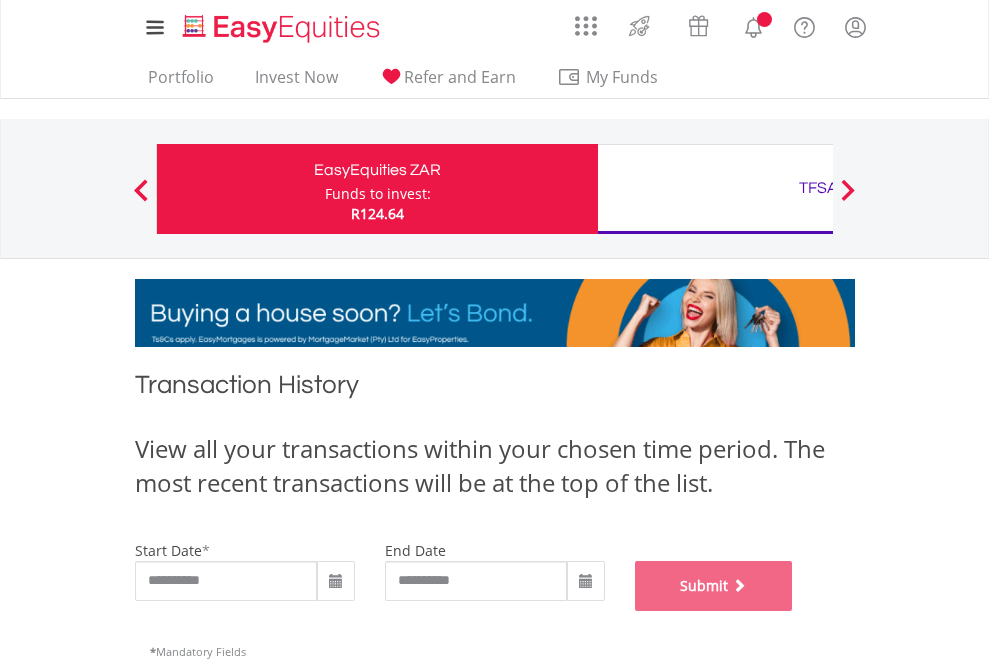 scroll, scrollTop: 811, scrollLeft: 0, axis: vertical 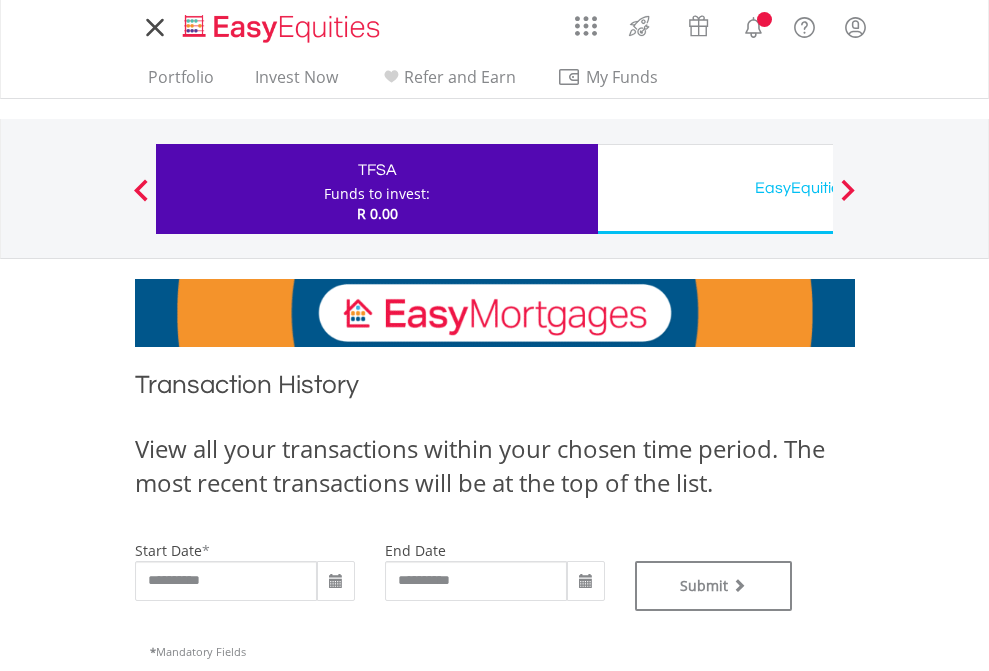 type on "**********" 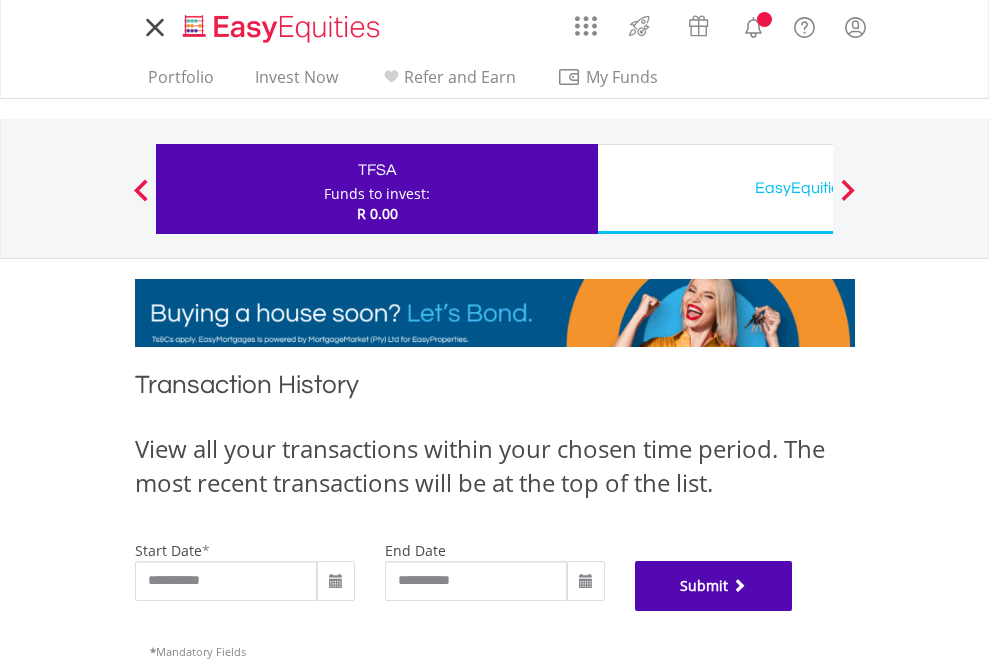 click on "Submit" at bounding box center (714, 586) 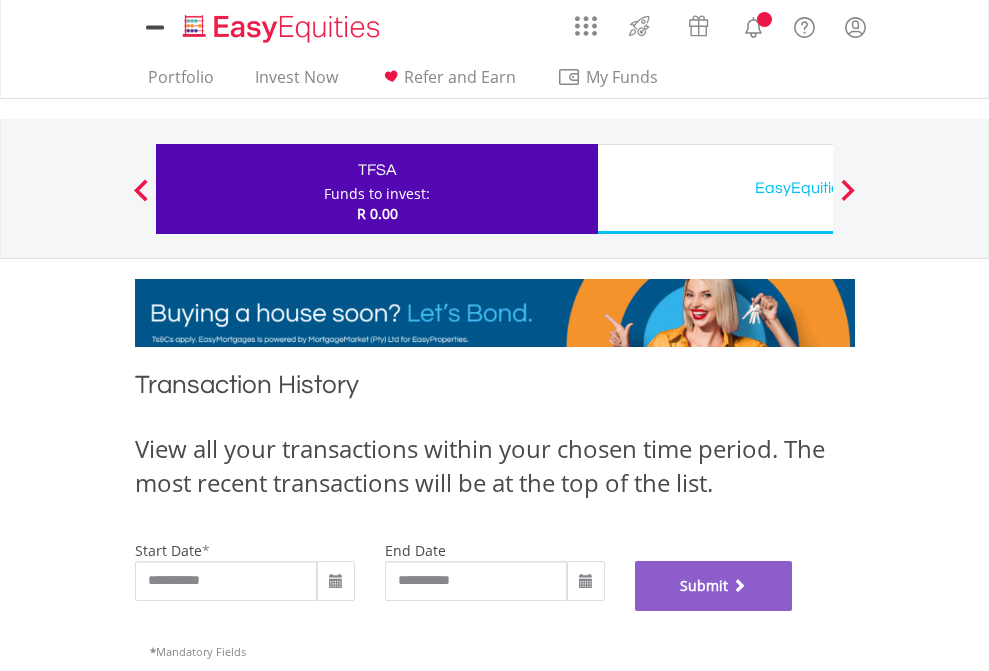 scroll, scrollTop: 811, scrollLeft: 0, axis: vertical 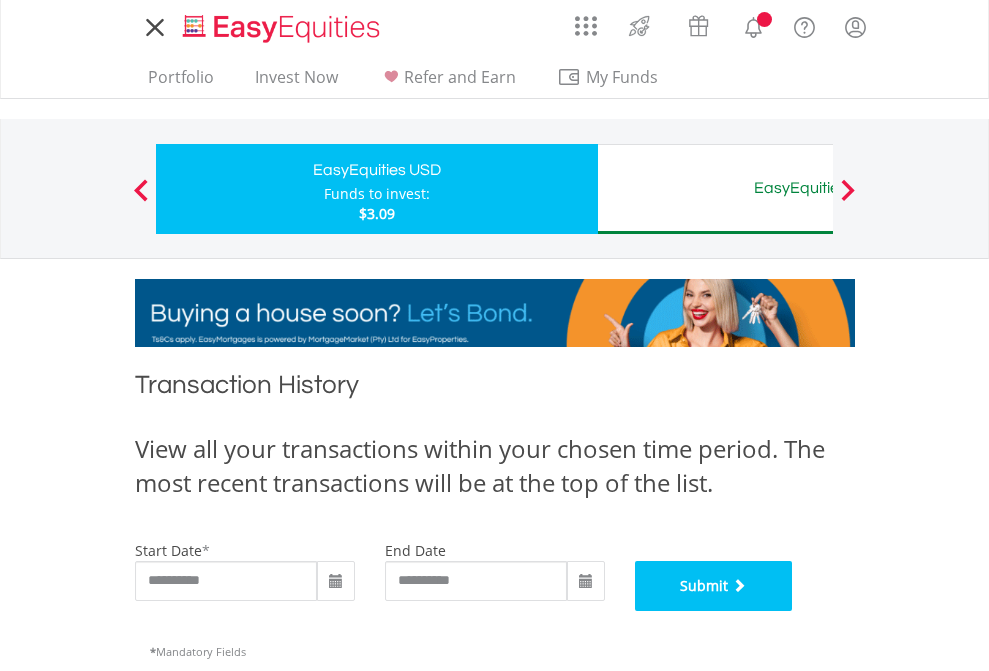 click on "Submit" at bounding box center [714, 586] 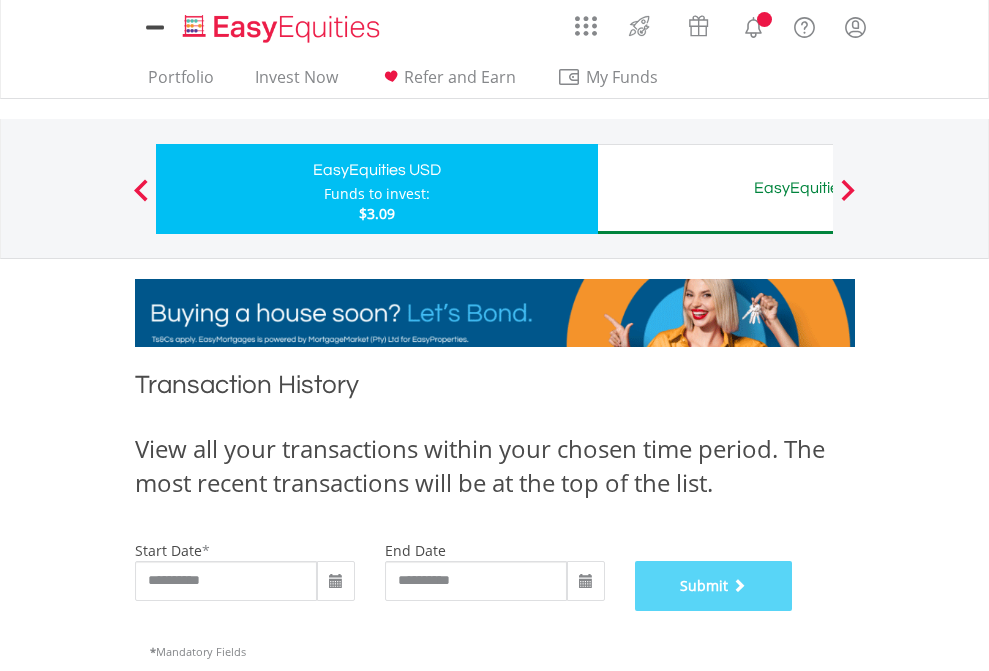 scroll, scrollTop: 811, scrollLeft: 0, axis: vertical 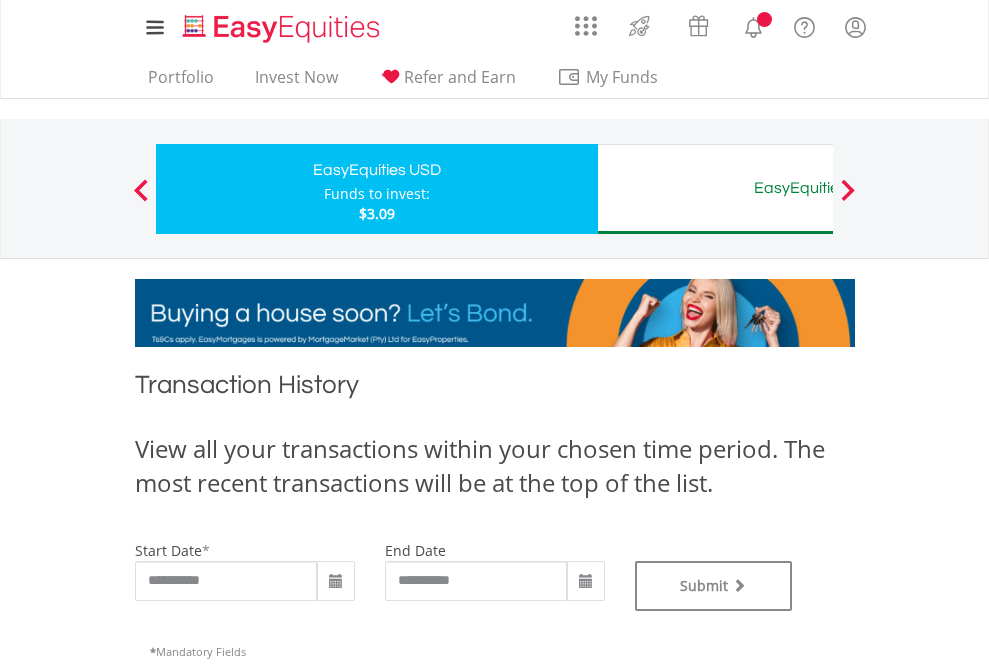 click on "EasyEquities AUD" at bounding box center [818, 188] 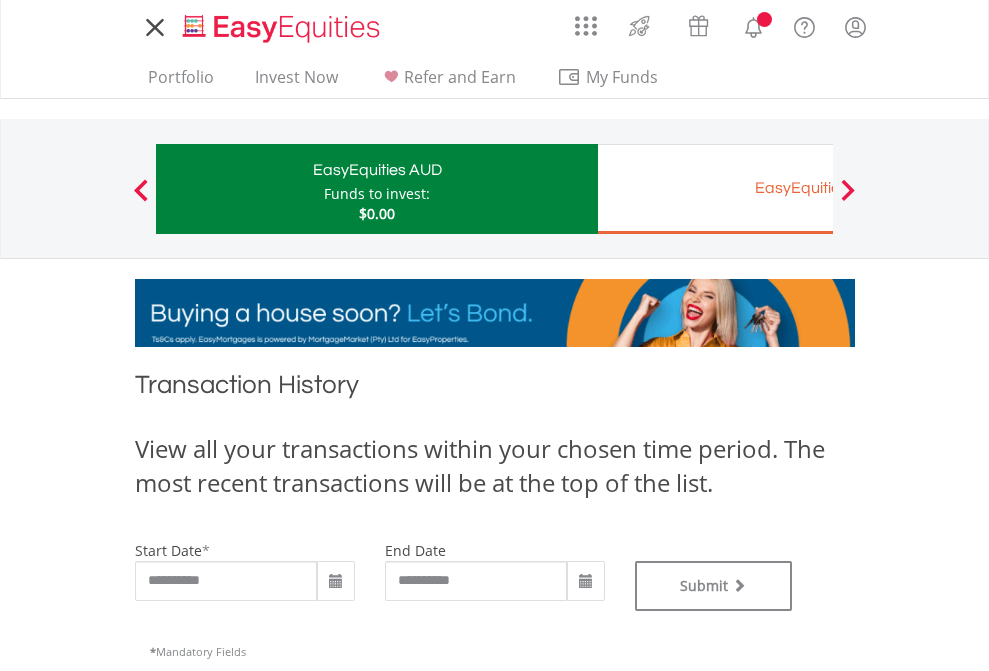 scroll, scrollTop: 0, scrollLeft: 0, axis: both 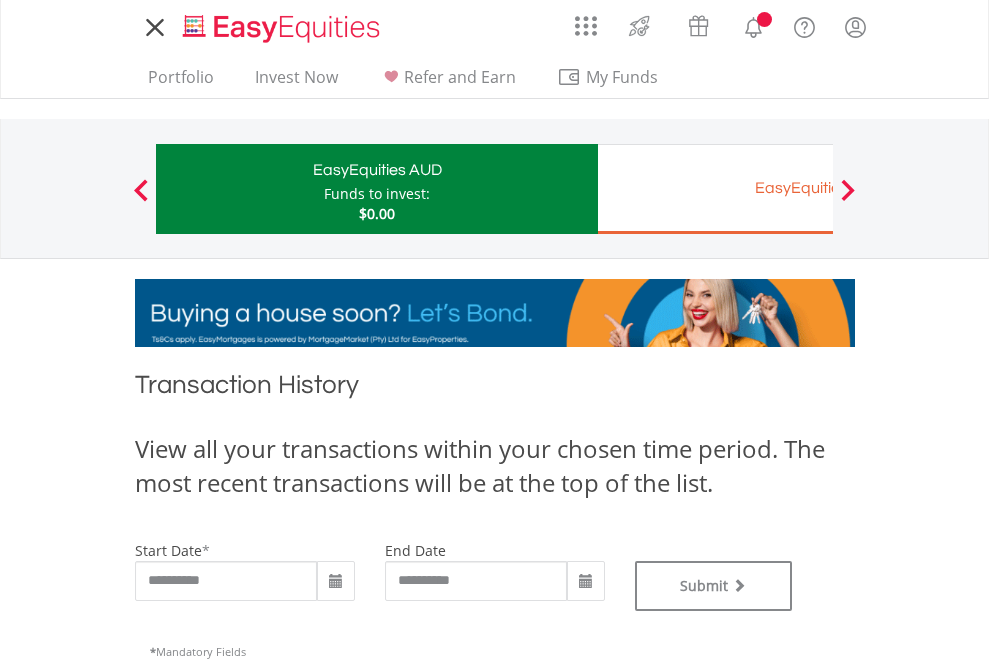 type on "**********" 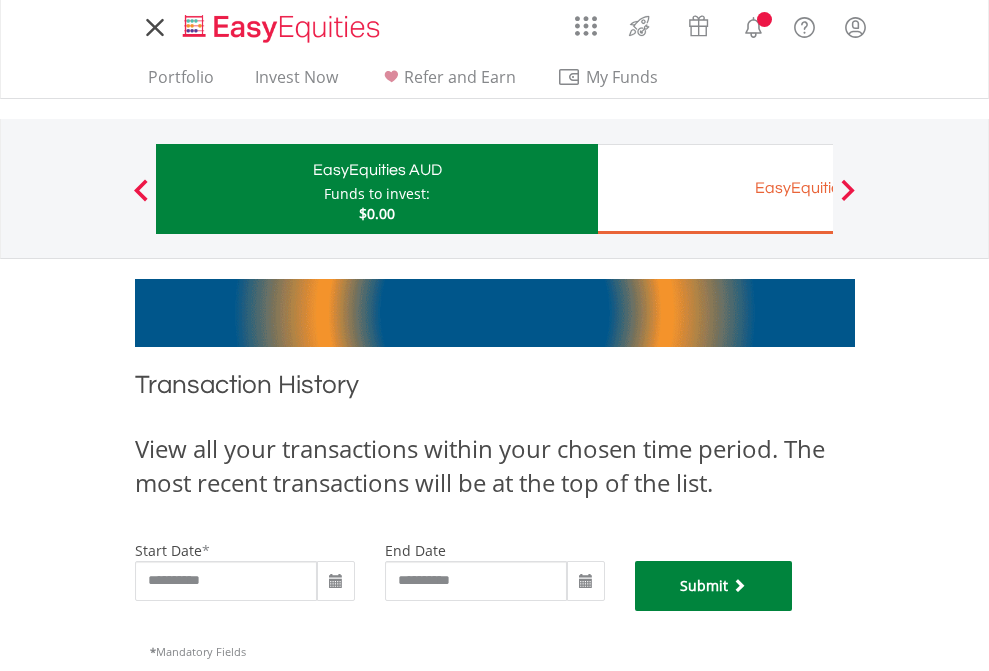 click on "Submit" at bounding box center [714, 586] 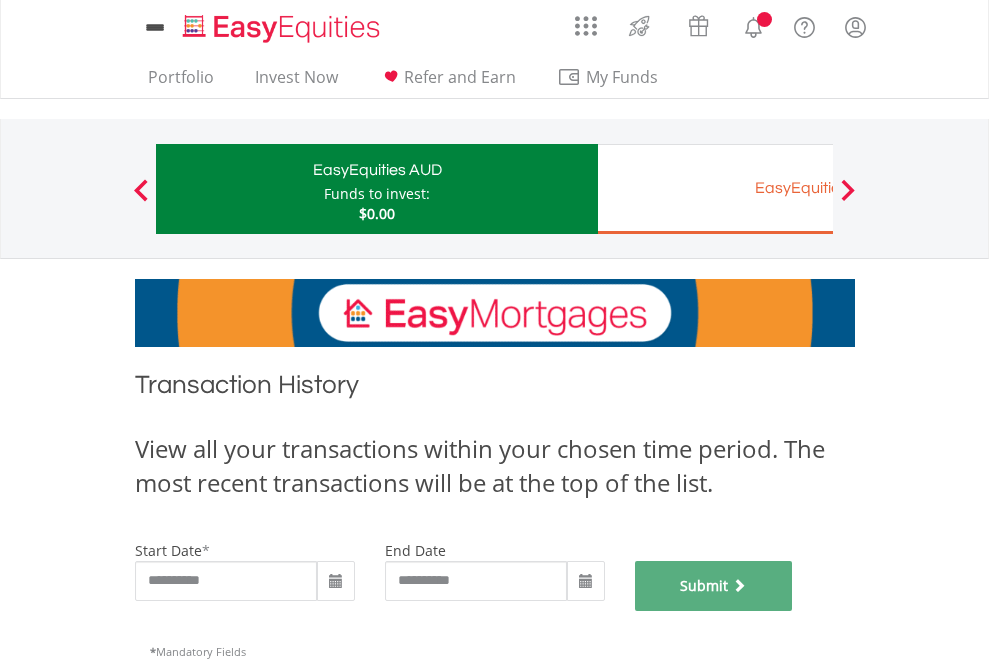 scroll, scrollTop: 811, scrollLeft: 0, axis: vertical 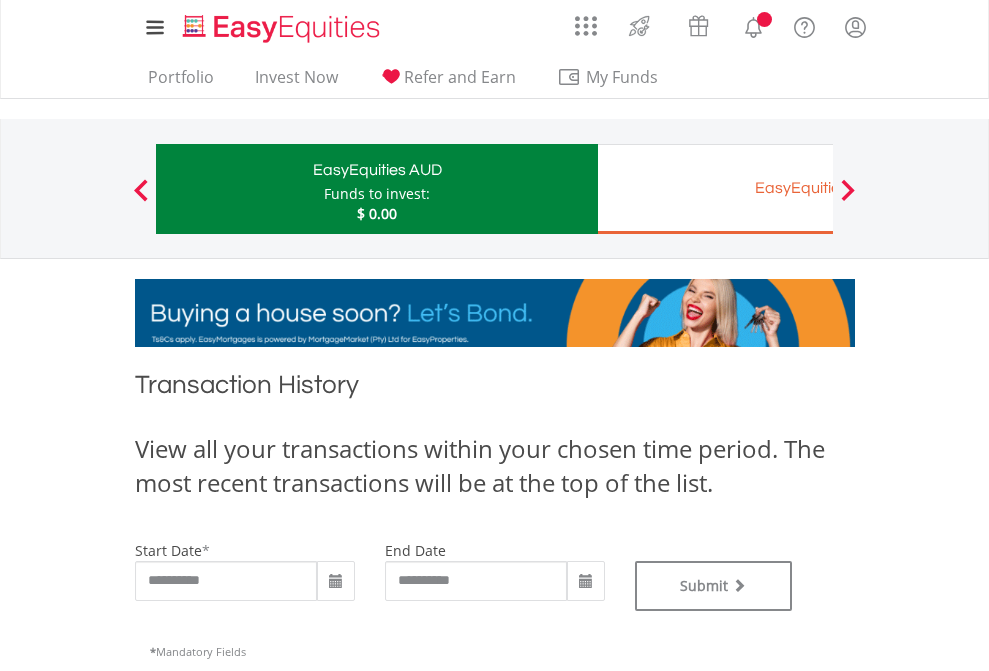click on "EasyEquities EUR" at bounding box center [818, 188] 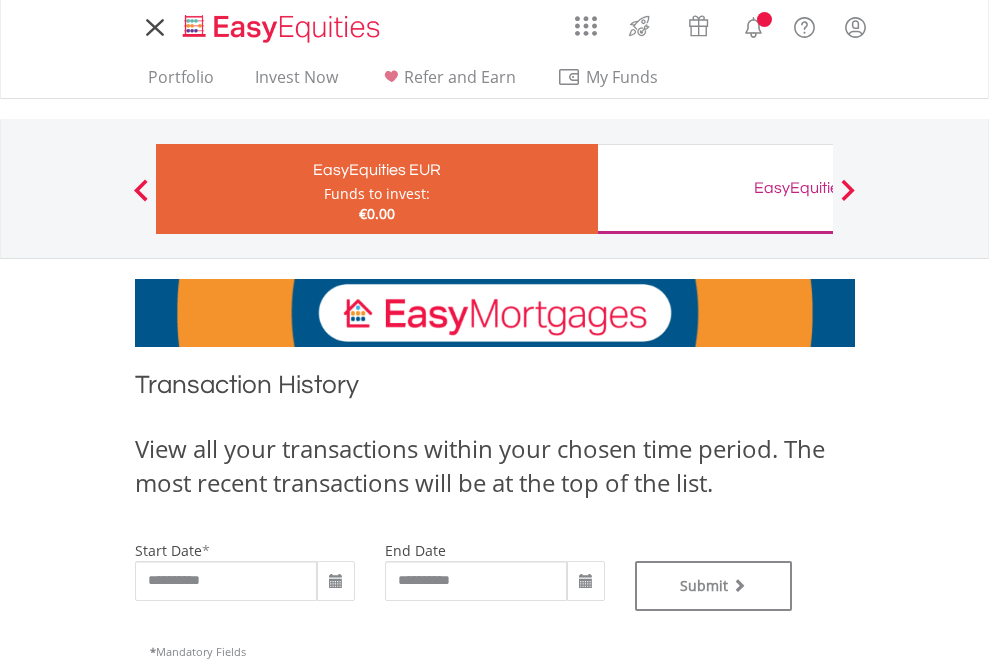 scroll, scrollTop: 0, scrollLeft: 0, axis: both 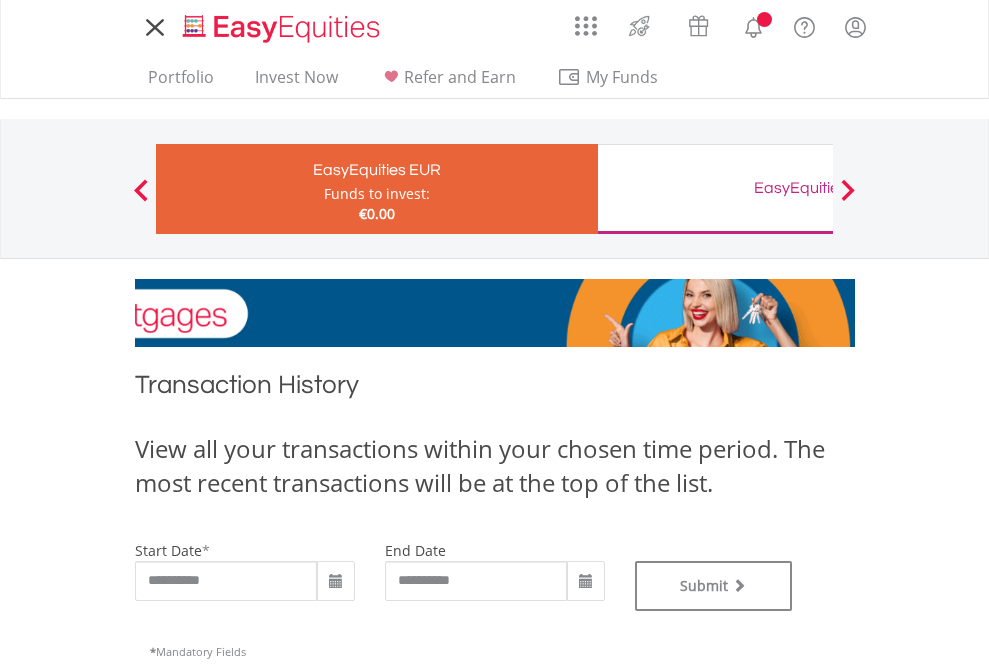 type on "**********" 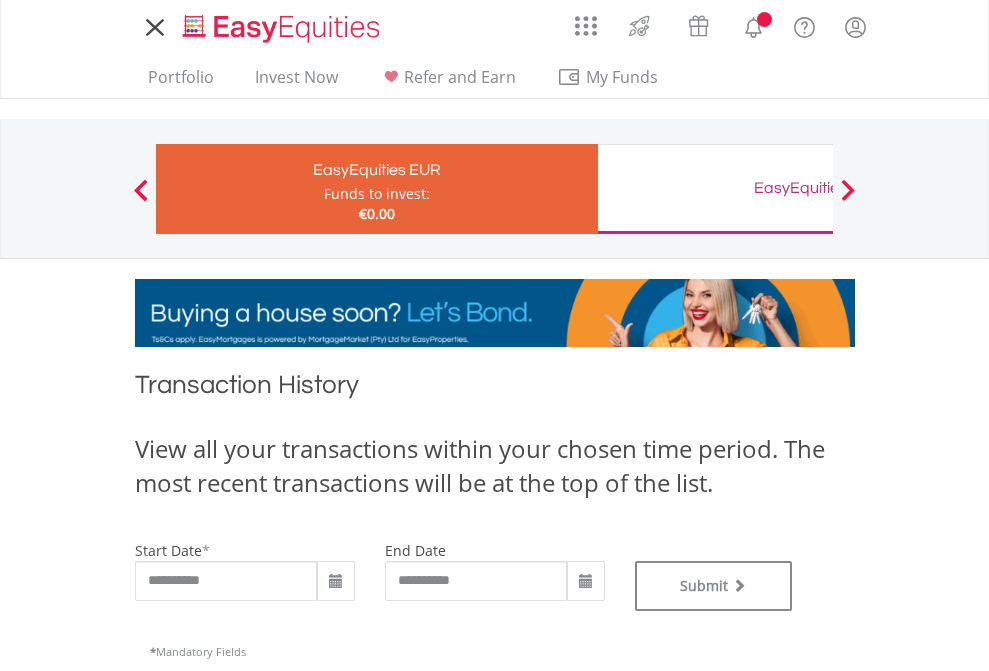 type on "**********" 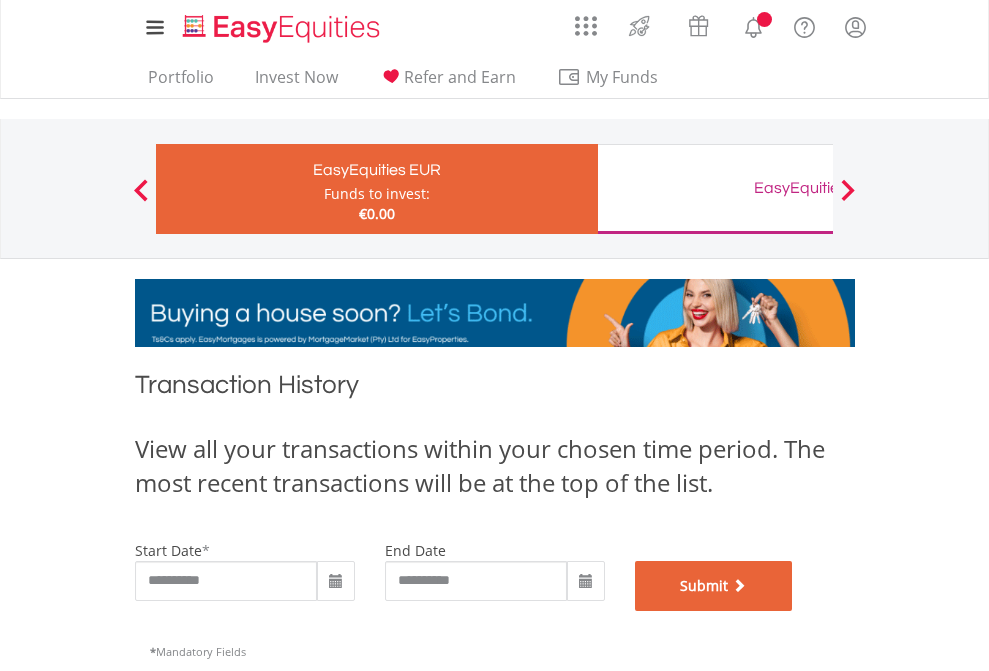 click on "Submit" at bounding box center [714, 586] 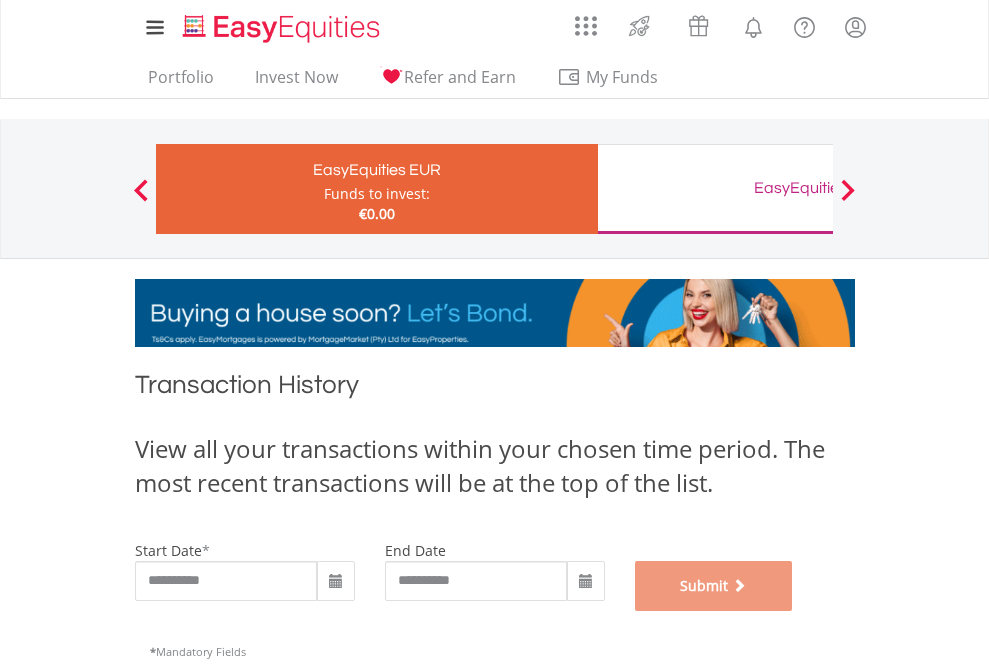 scroll, scrollTop: 811, scrollLeft: 0, axis: vertical 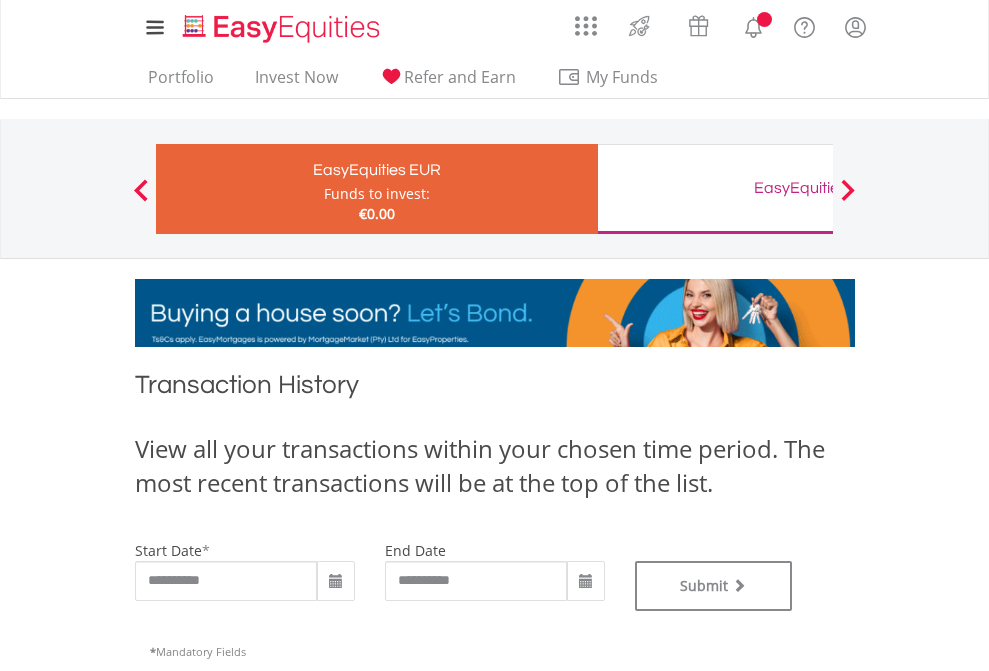 click on "EasyEquities GBP" at bounding box center (818, 188) 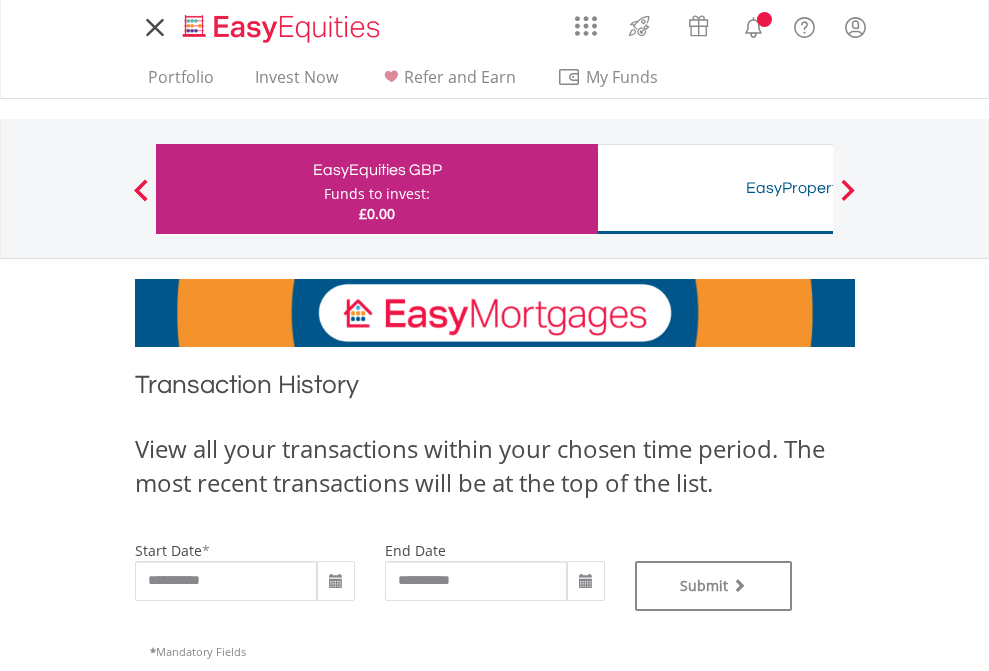 scroll, scrollTop: 0, scrollLeft: 0, axis: both 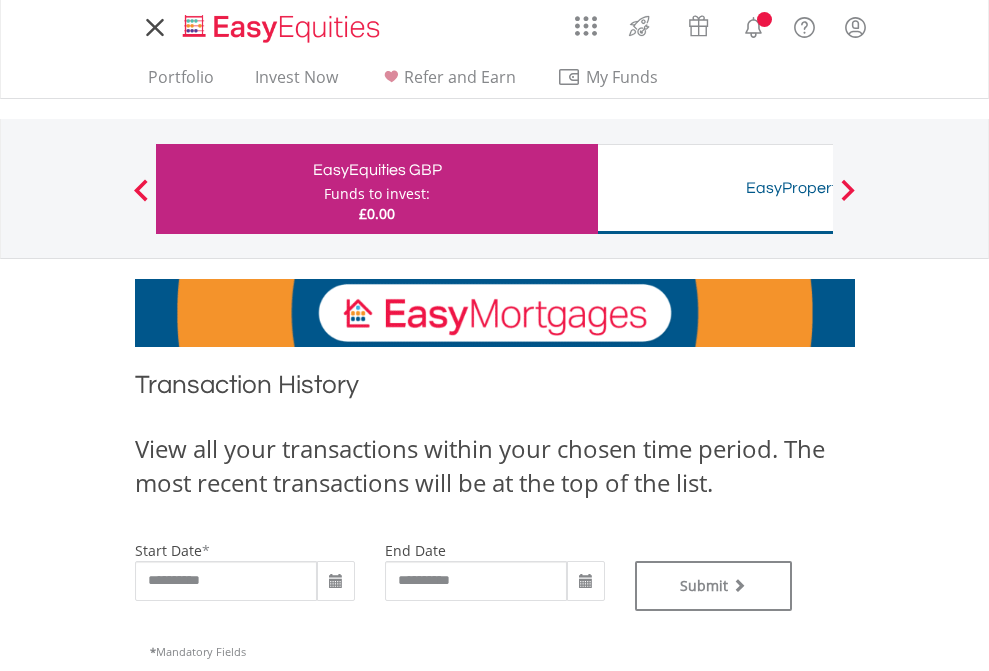 type on "**********" 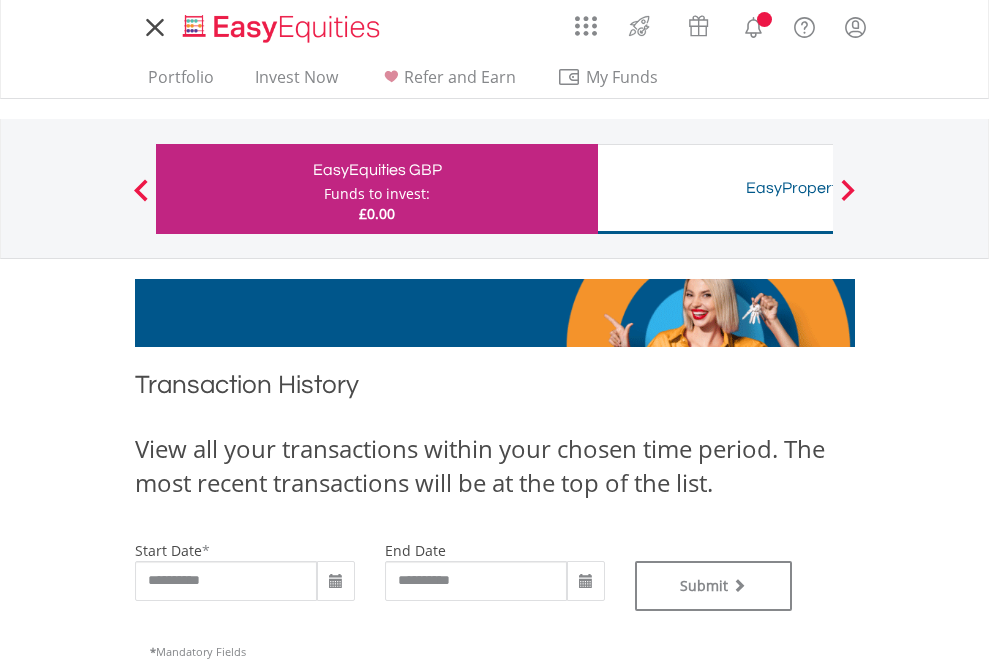 type on "**********" 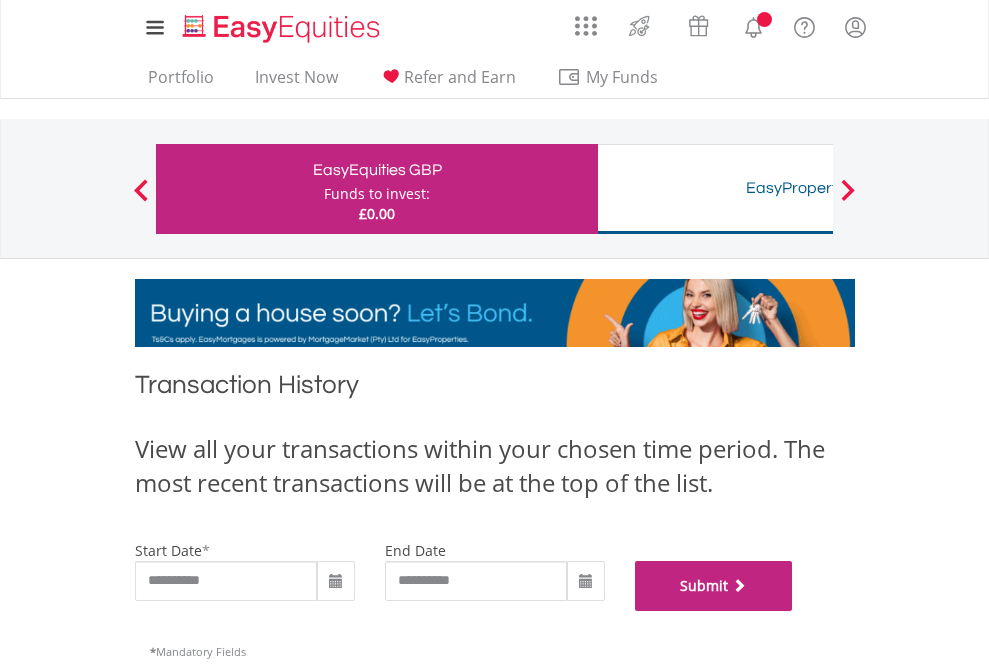 click on "Submit" at bounding box center [714, 586] 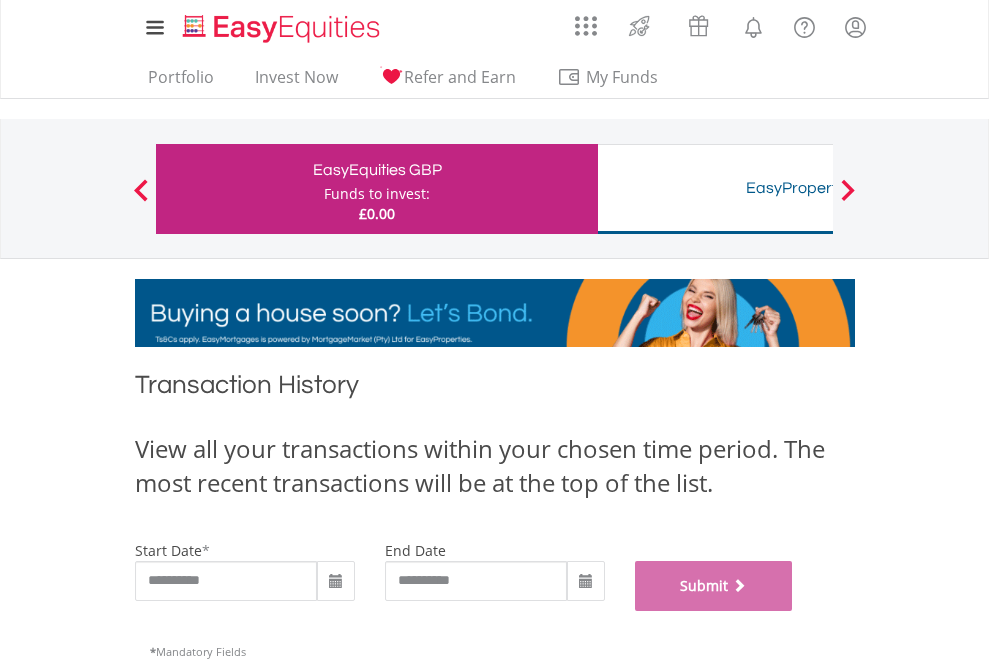 scroll, scrollTop: 811, scrollLeft: 0, axis: vertical 